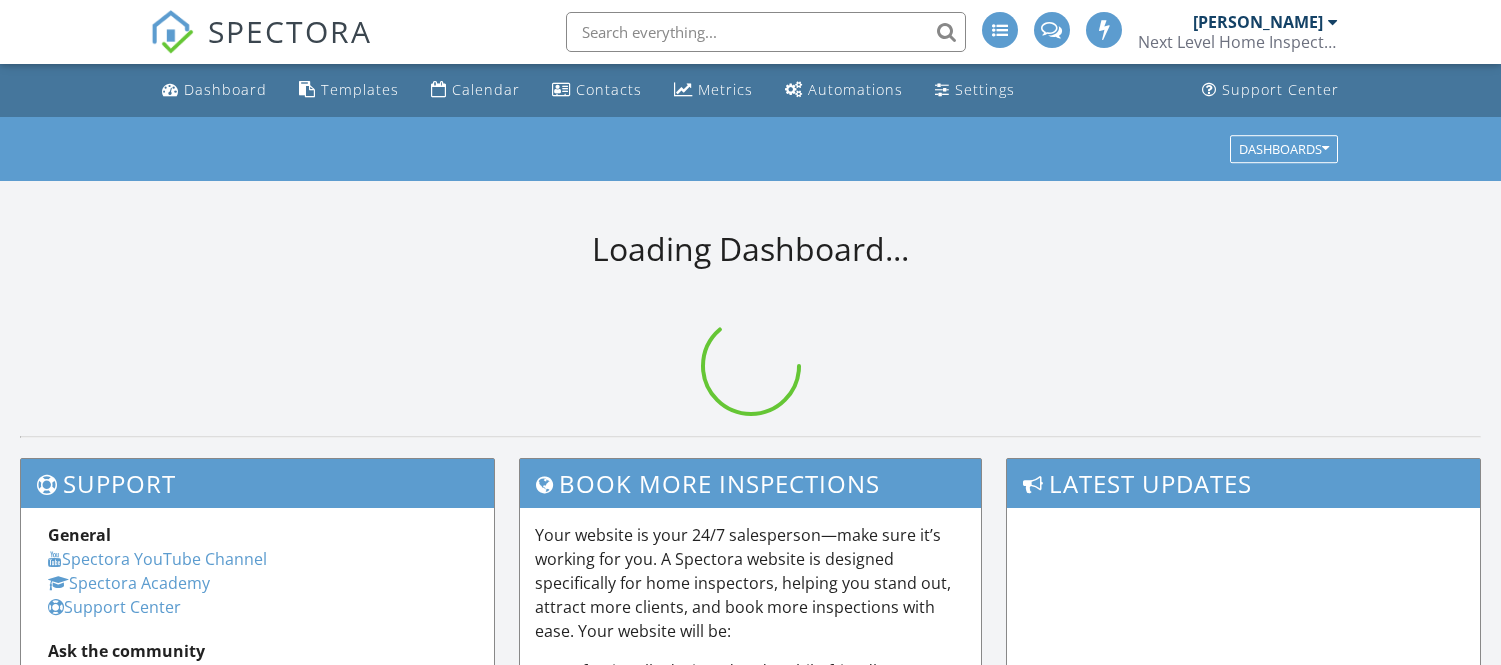 scroll, scrollTop: 0, scrollLeft: 0, axis: both 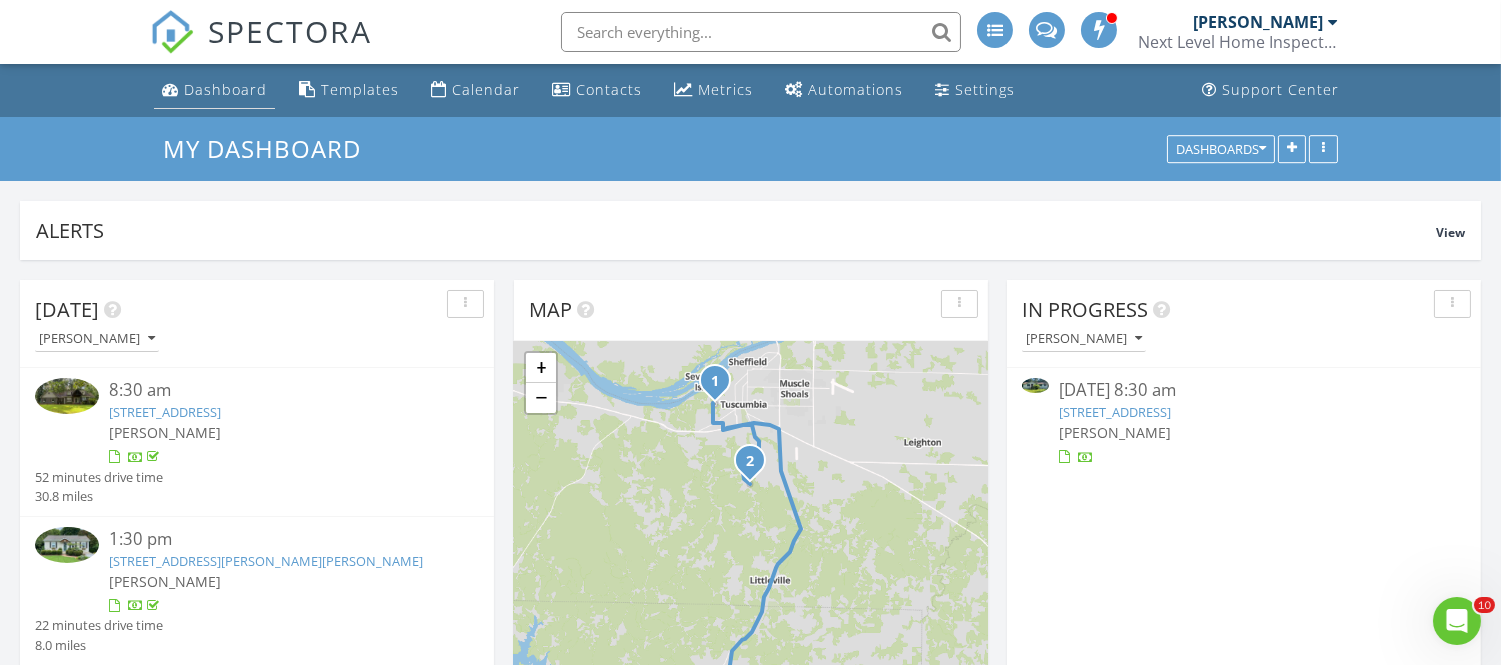 click on "Dashboard" at bounding box center [225, 89] 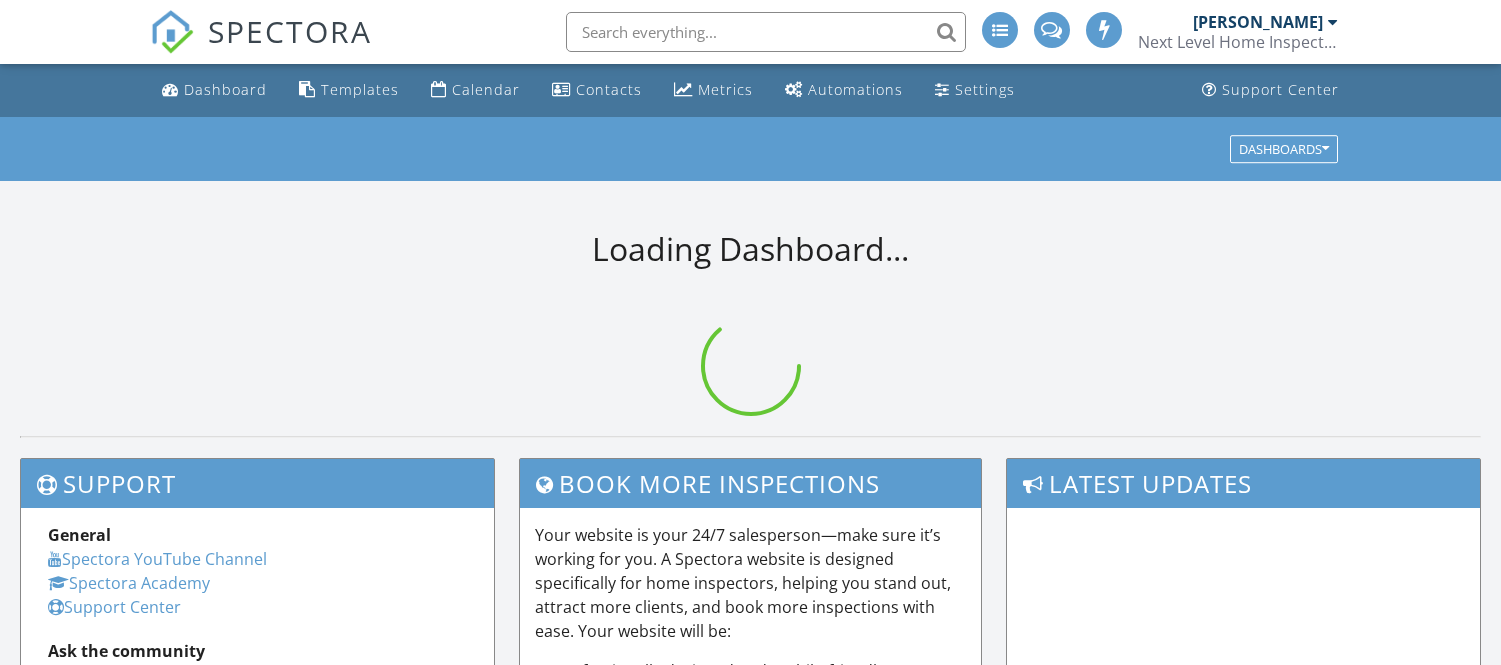 scroll, scrollTop: 0, scrollLeft: 0, axis: both 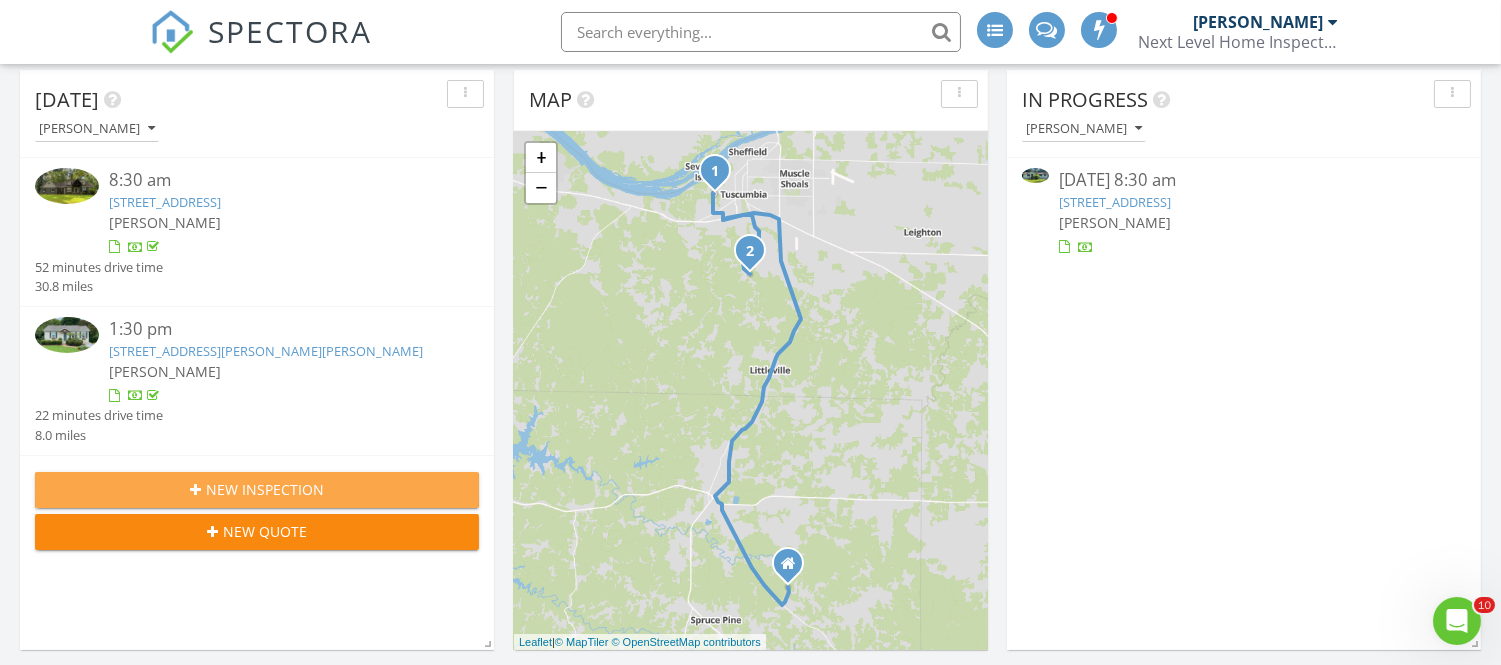 click on "New Inspection" at bounding box center (265, 489) 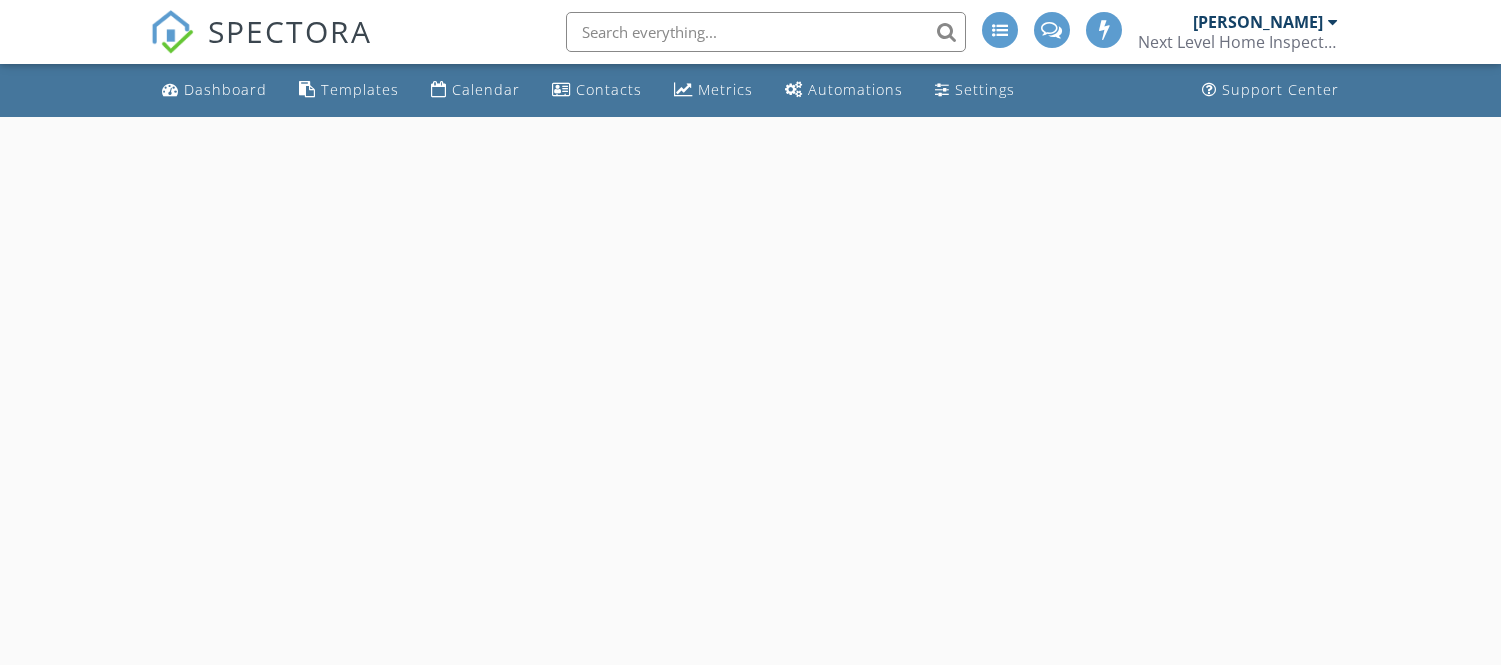 scroll, scrollTop: 0, scrollLeft: 0, axis: both 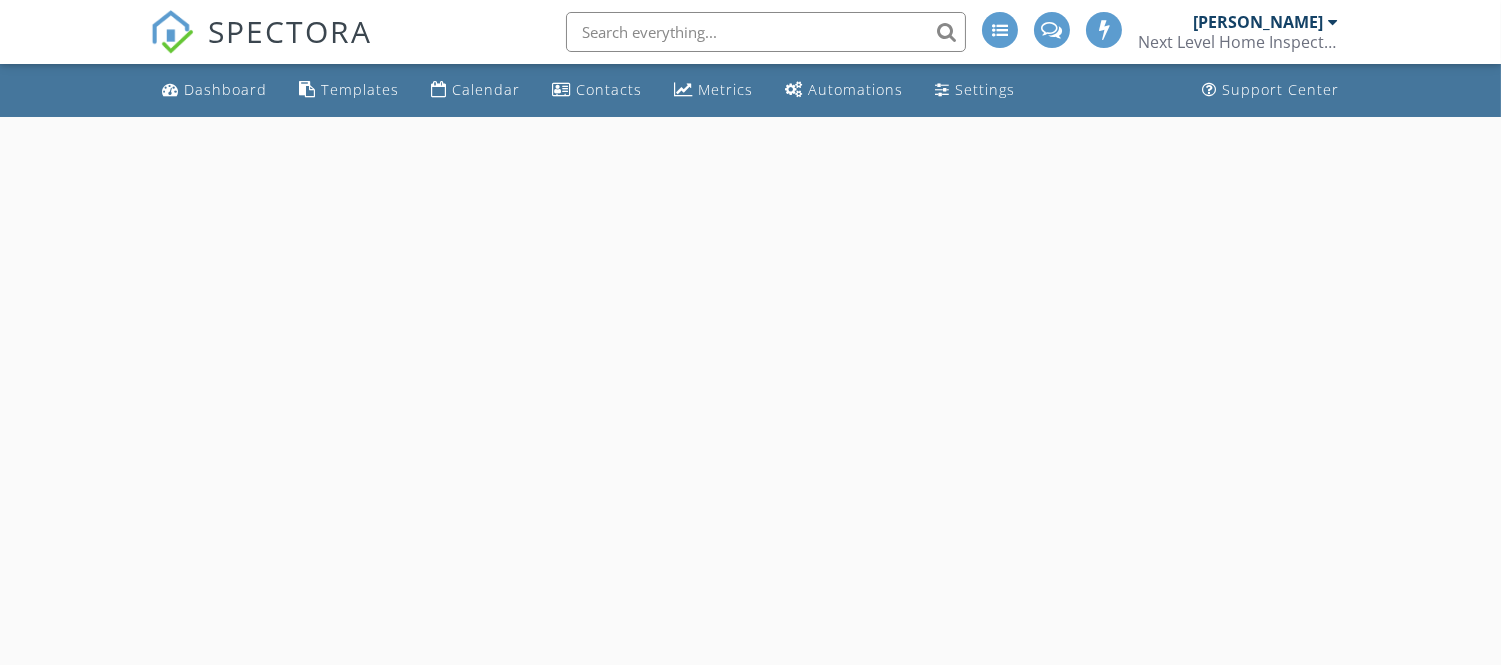 select on "6" 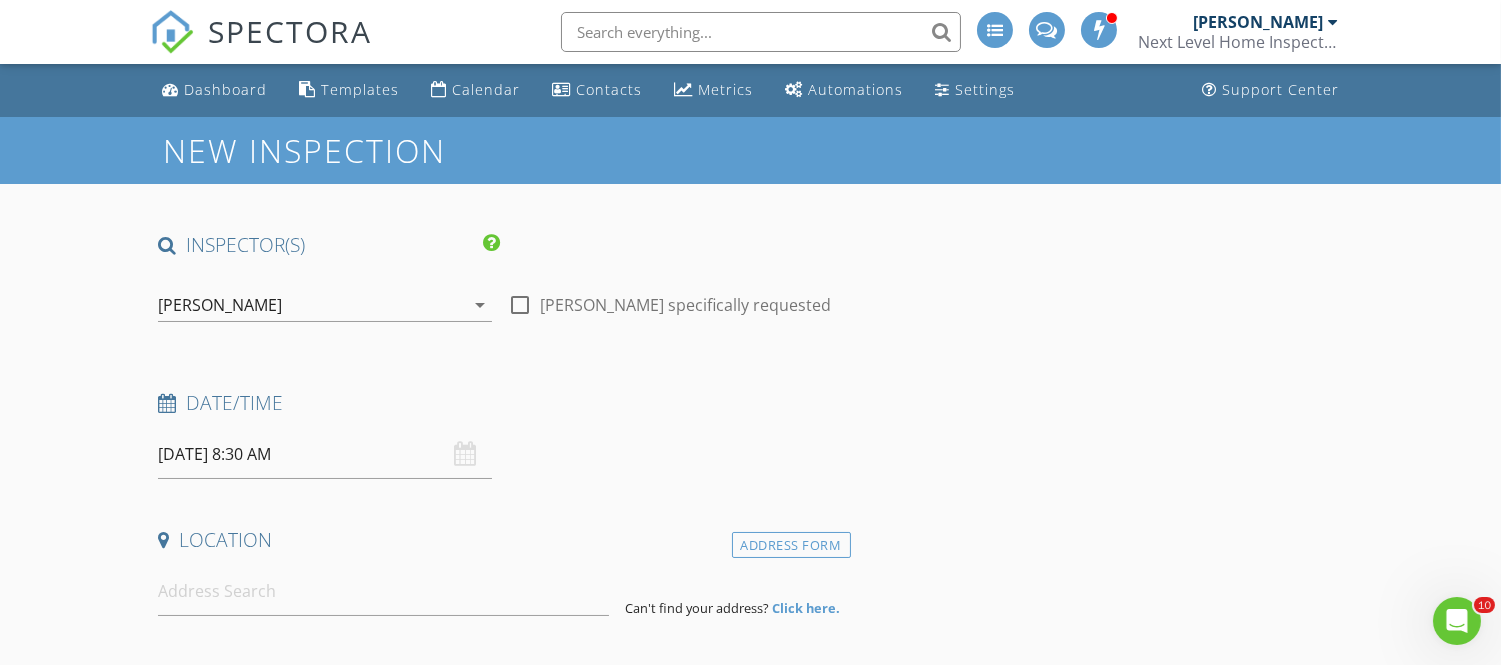 scroll, scrollTop: 0, scrollLeft: 0, axis: both 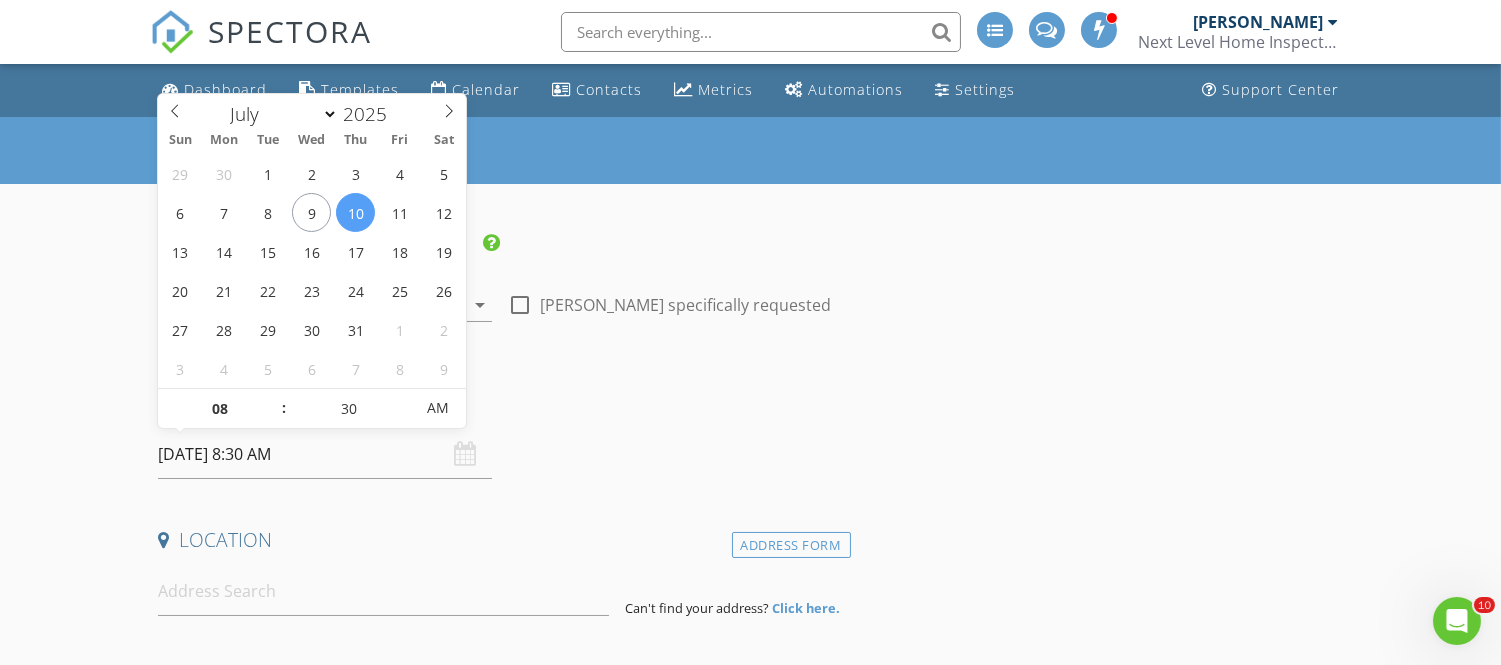 click on "07/10/2025 8:30 AM" at bounding box center [325, 454] 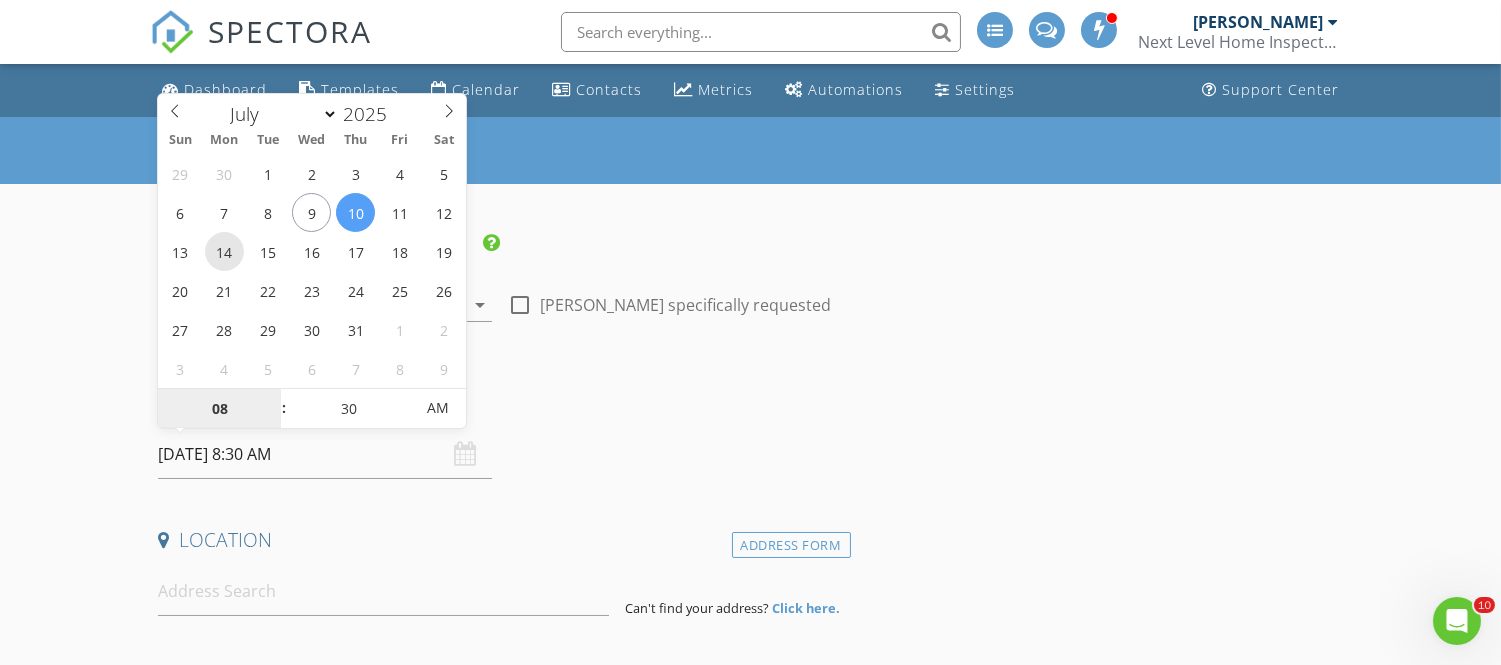 type on "07/14/2025 8:30 AM" 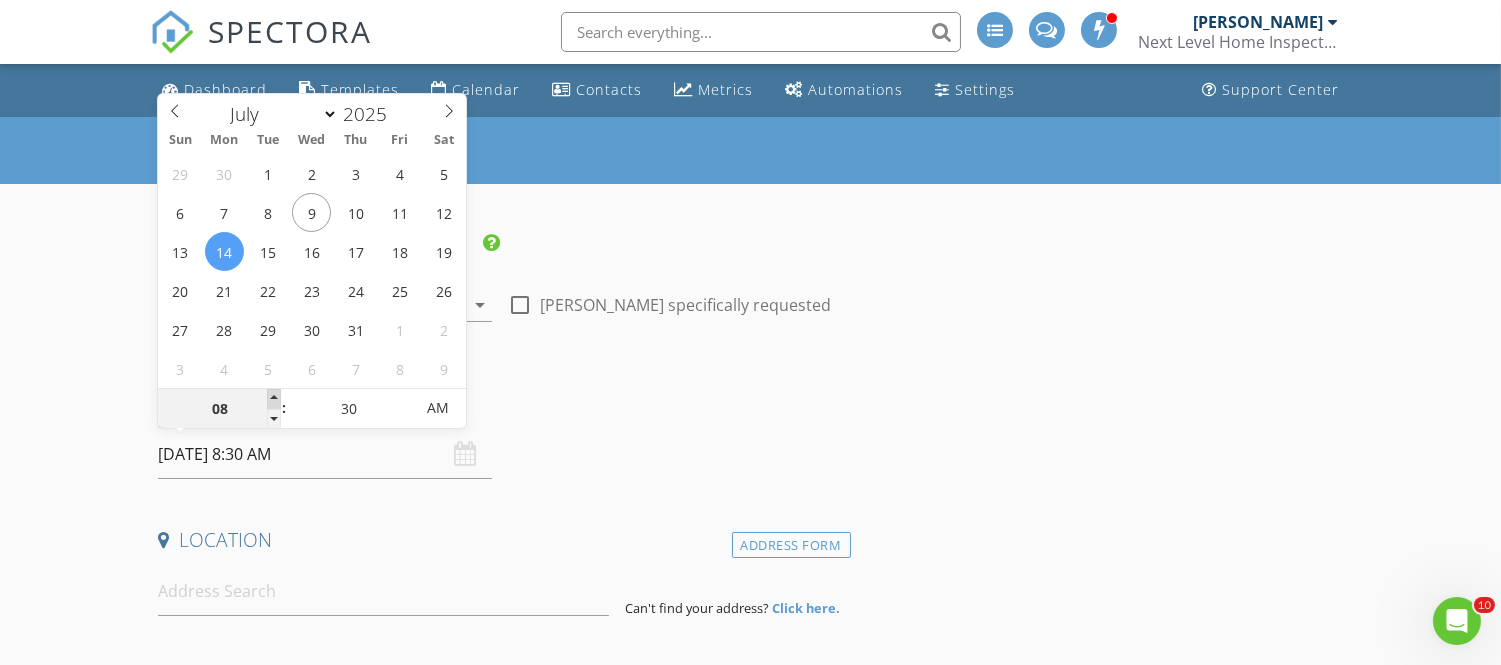 type on "09" 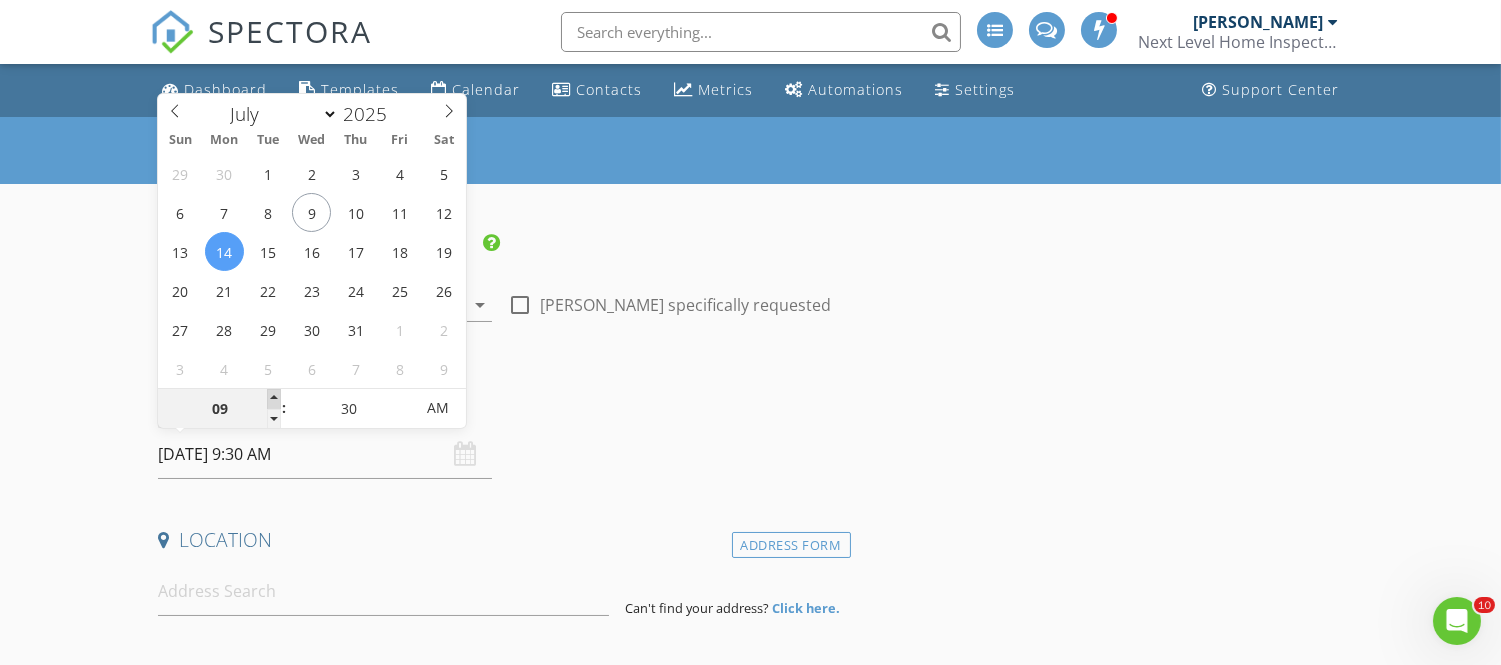 click at bounding box center [274, 399] 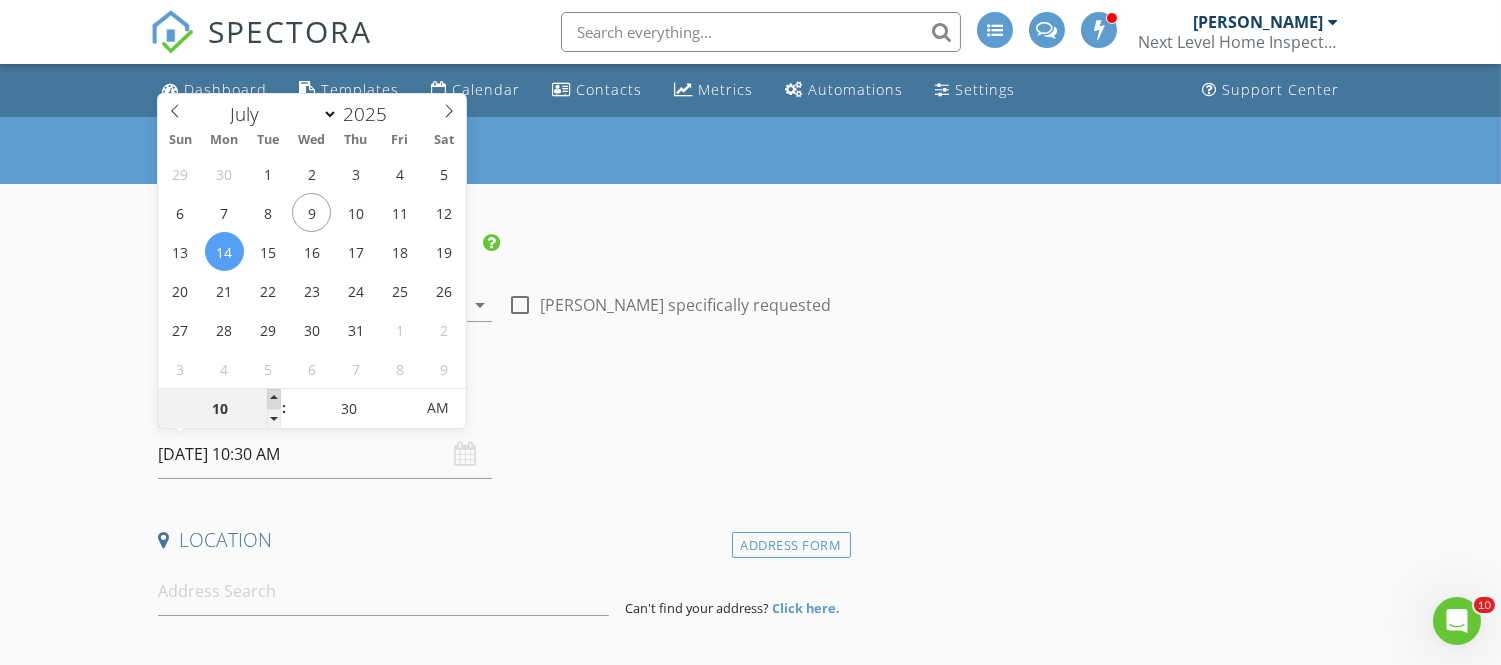 click at bounding box center (274, 399) 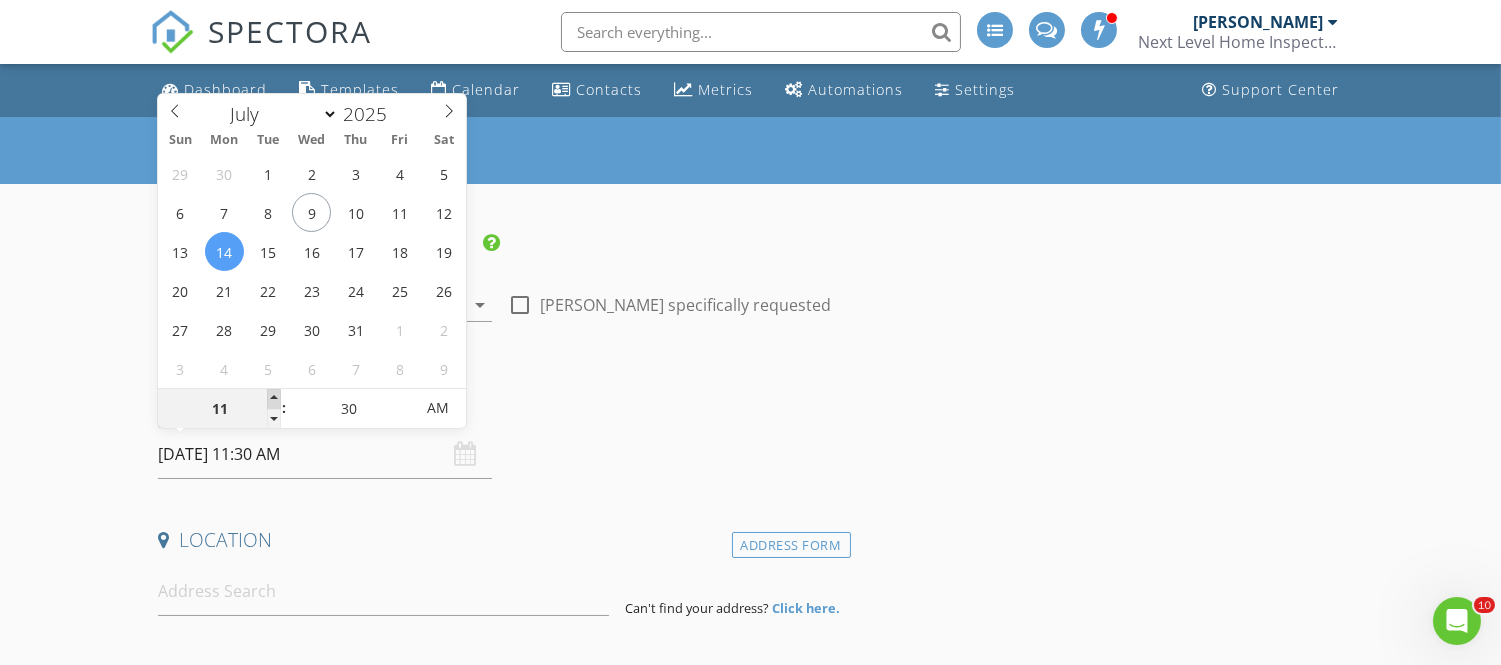 click at bounding box center [274, 399] 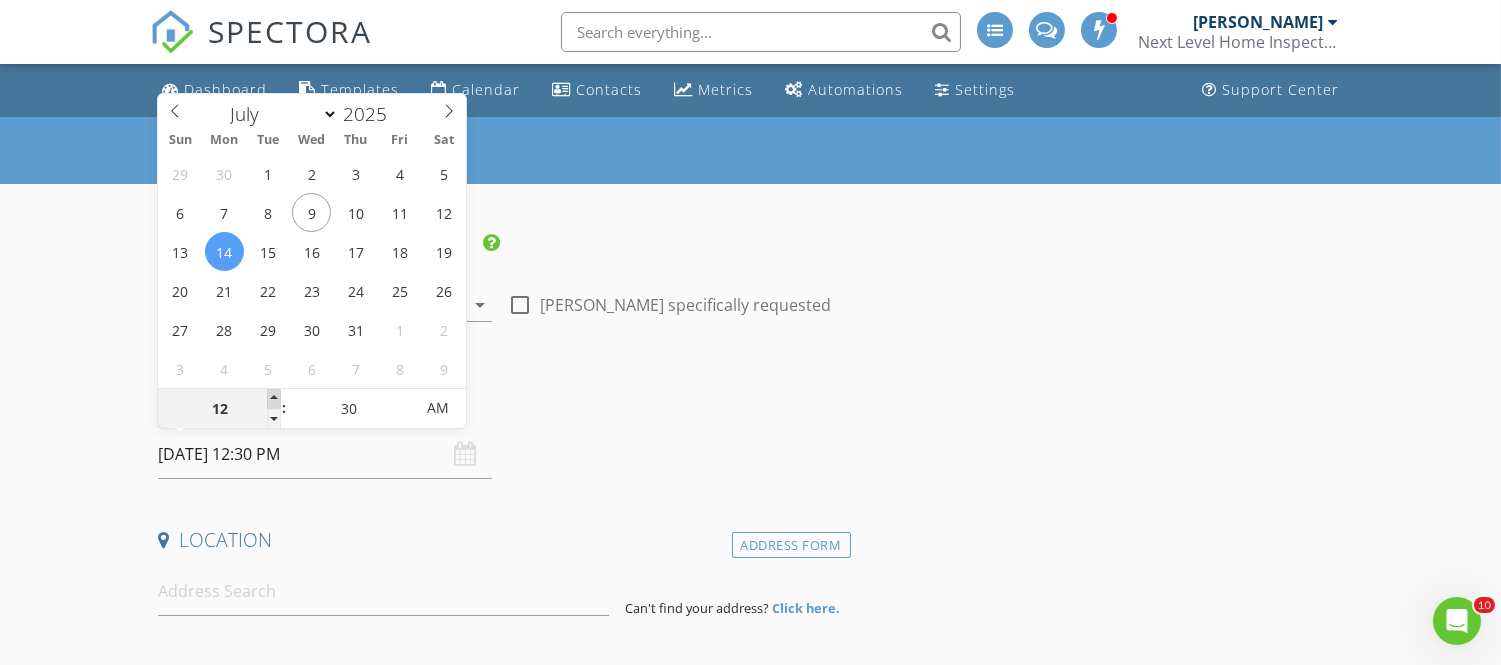 click at bounding box center [274, 399] 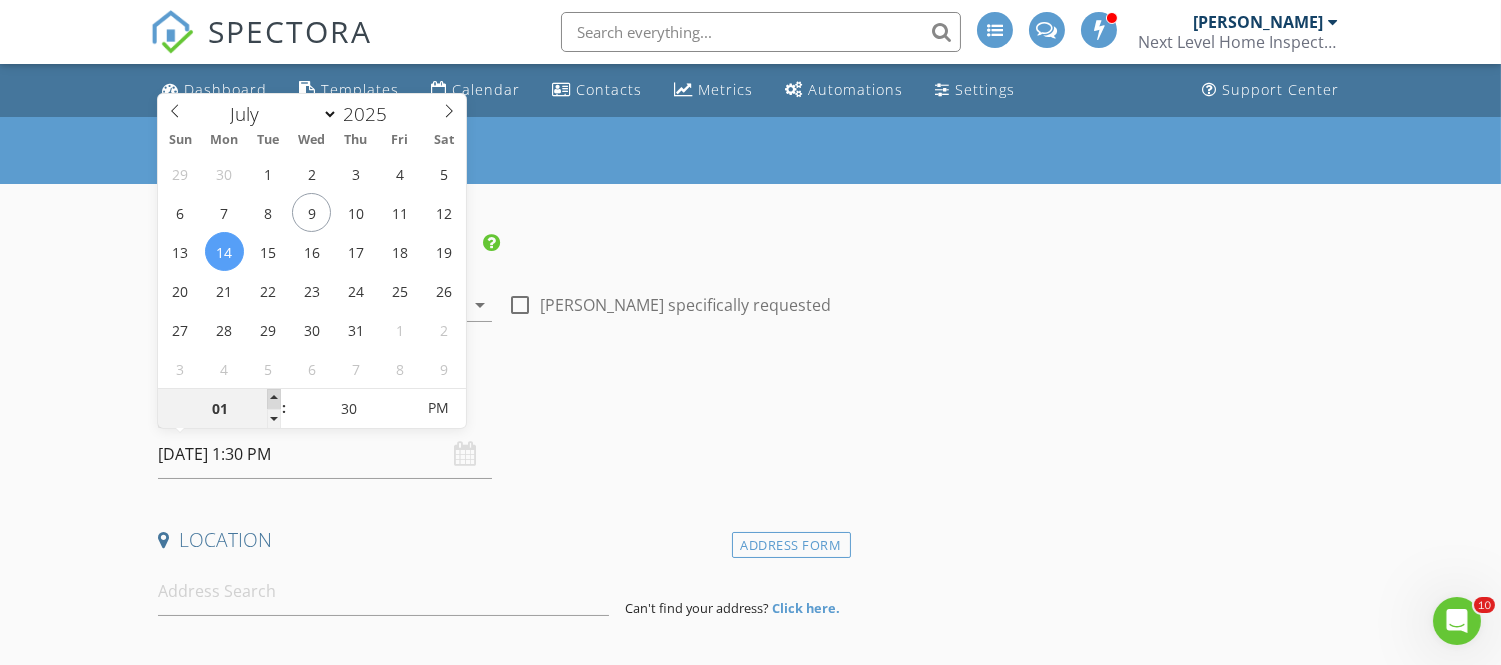 click at bounding box center (274, 399) 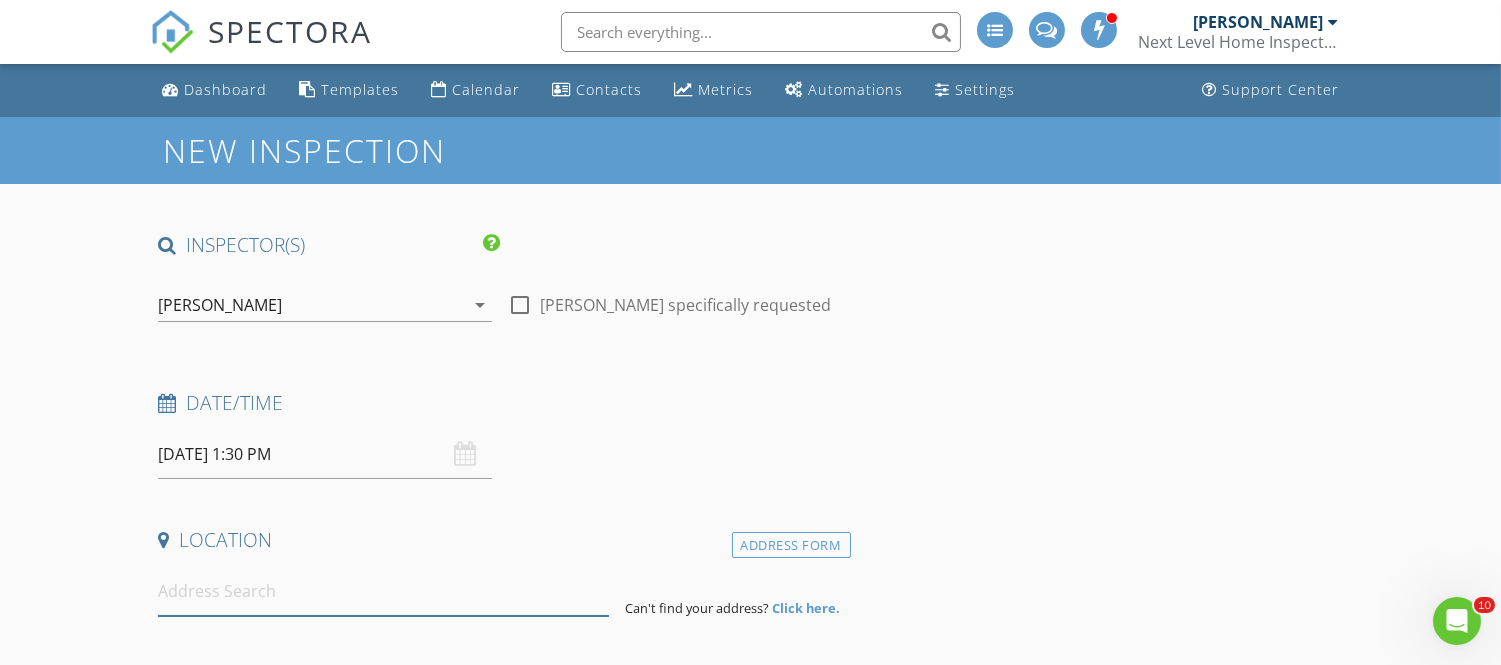 click at bounding box center (383, 591) 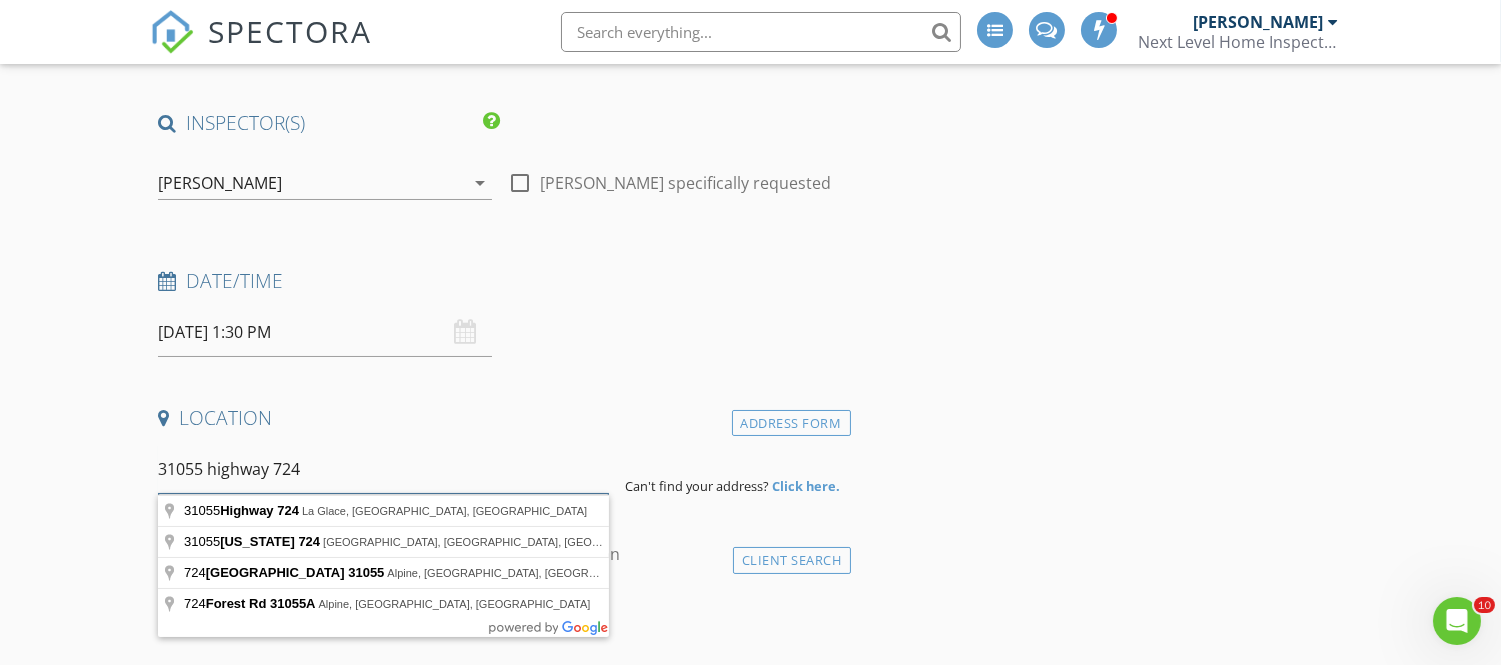 scroll, scrollTop: 123, scrollLeft: 0, axis: vertical 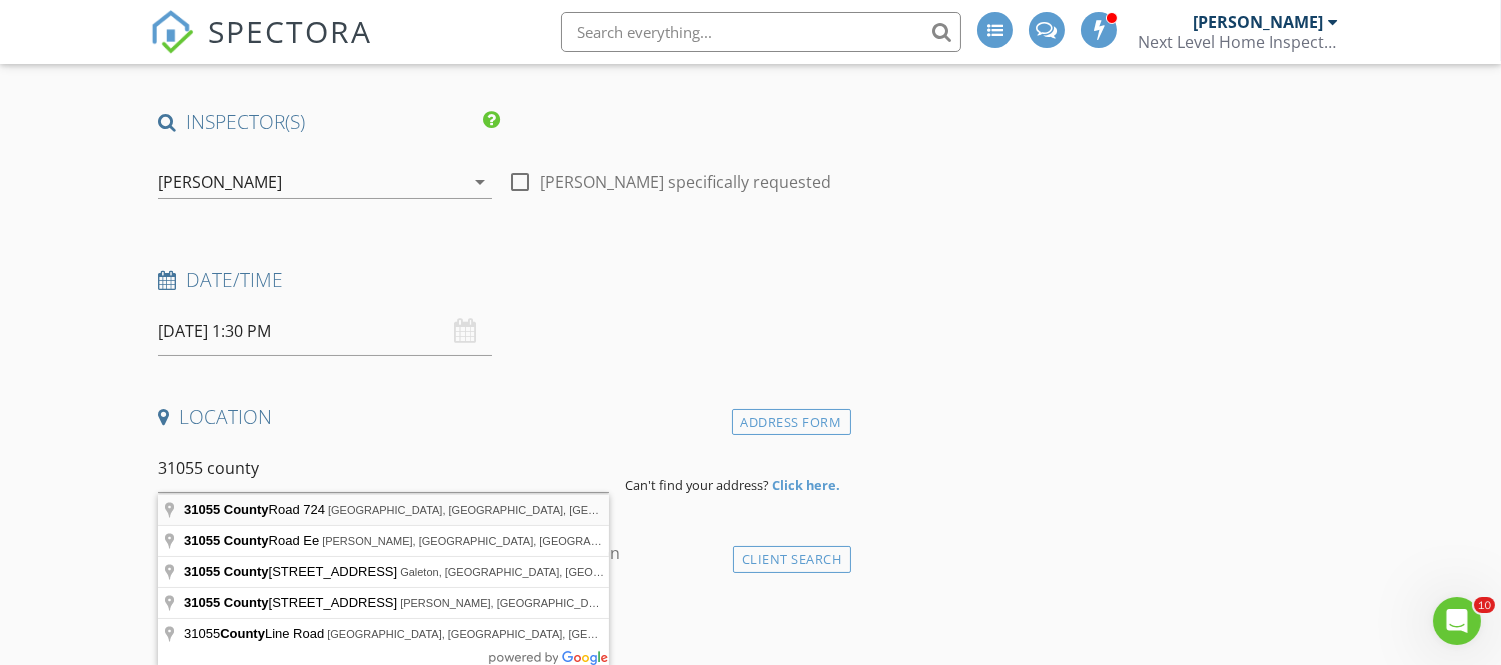 type on "31055 County Road 724, Russellville, AL, USA" 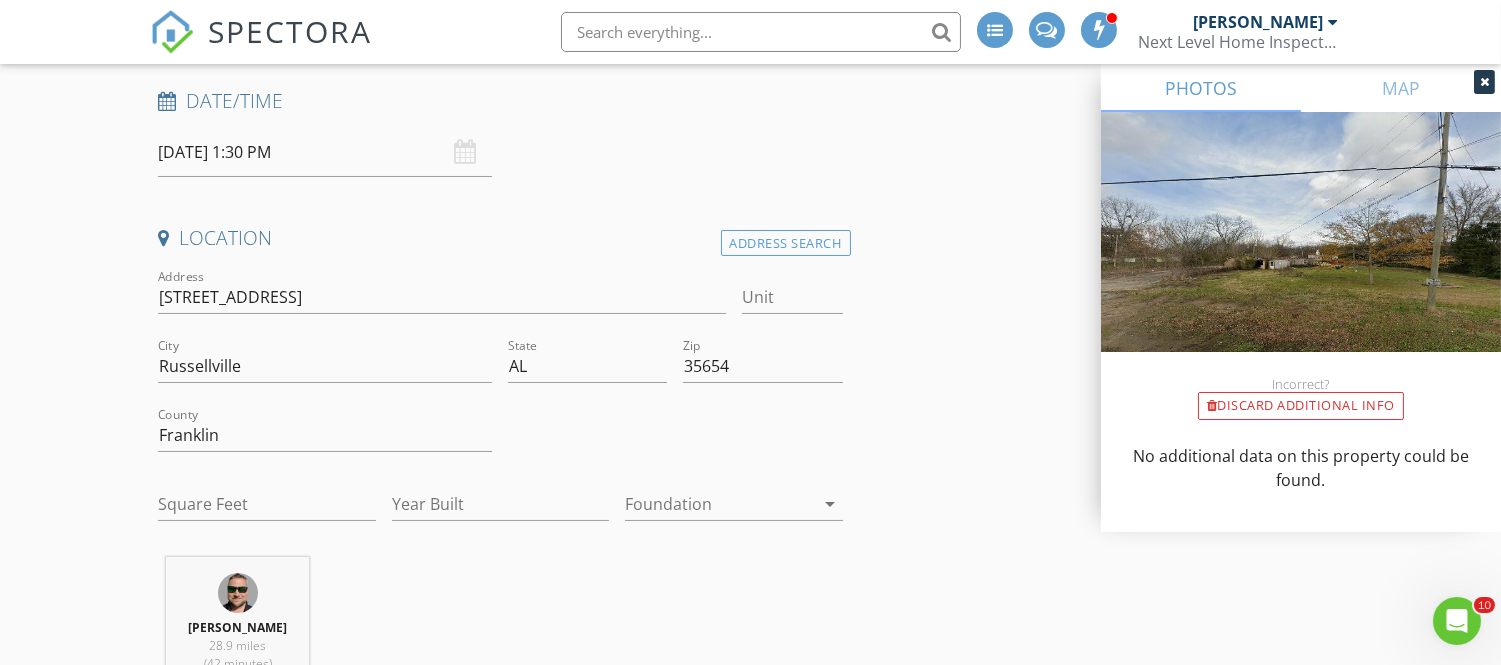 scroll, scrollTop: 304, scrollLeft: 0, axis: vertical 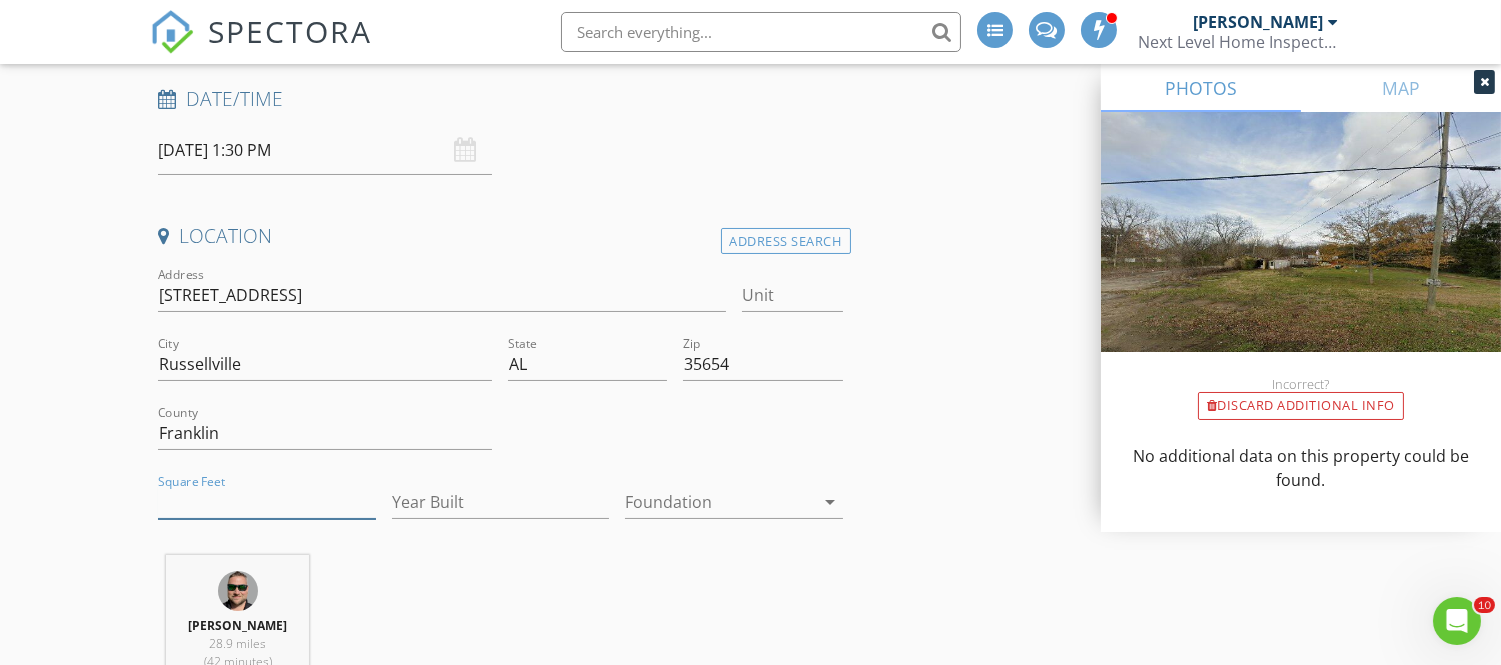click on "Square Feet" at bounding box center [266, 502] 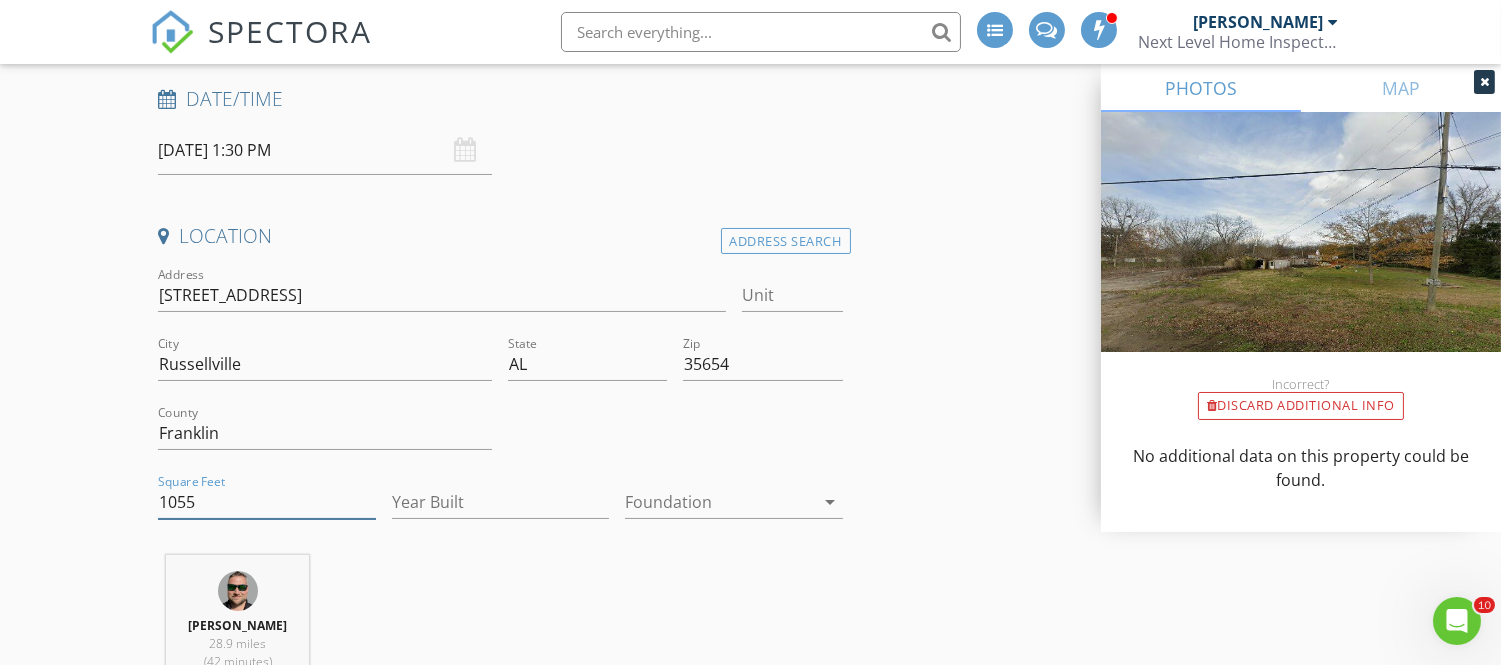 type on "1055" 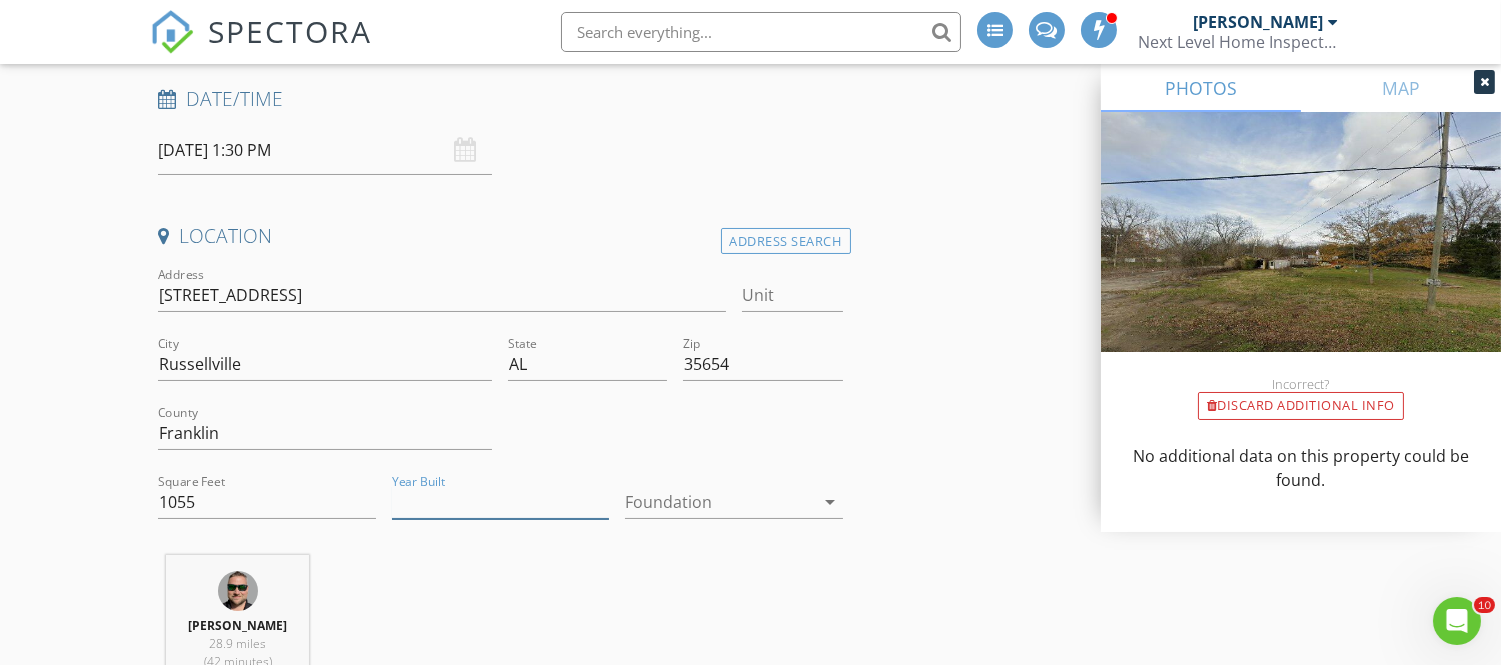 click on "Year Built" at bounding box center [500, 502] 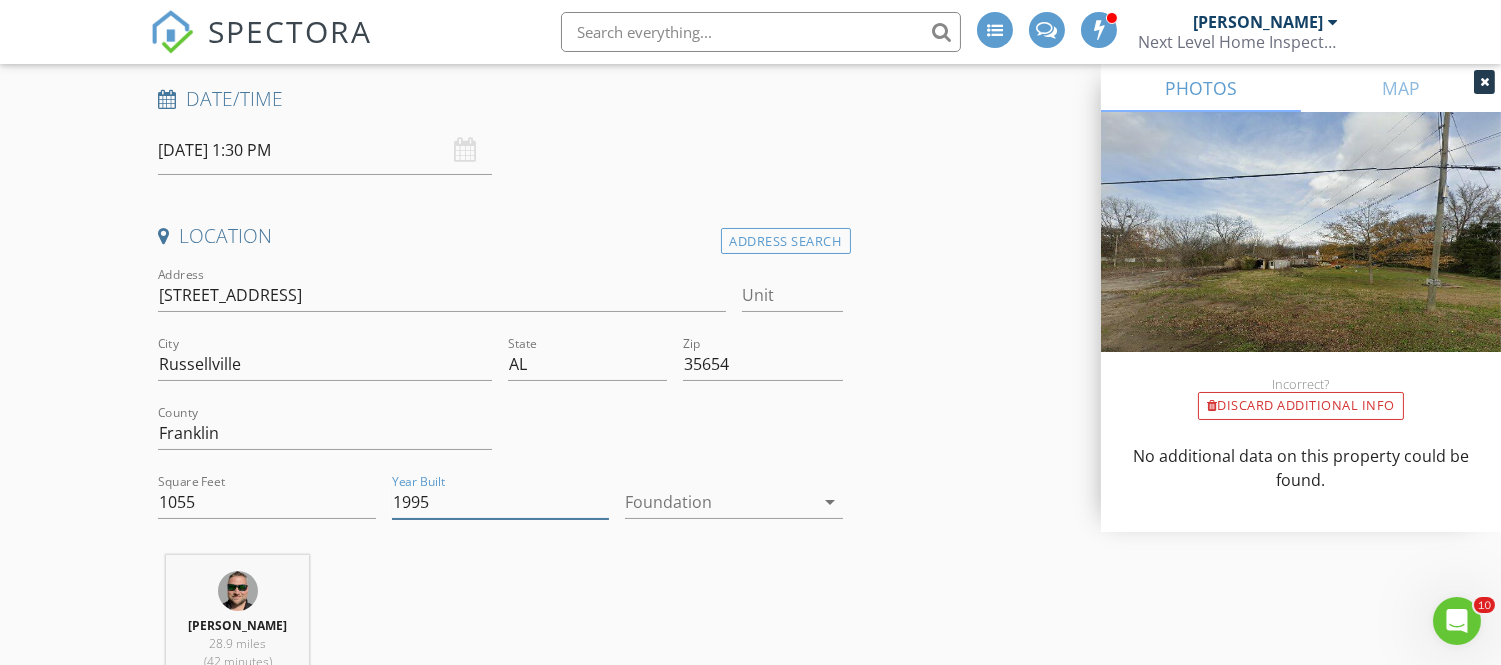 type on "1995" 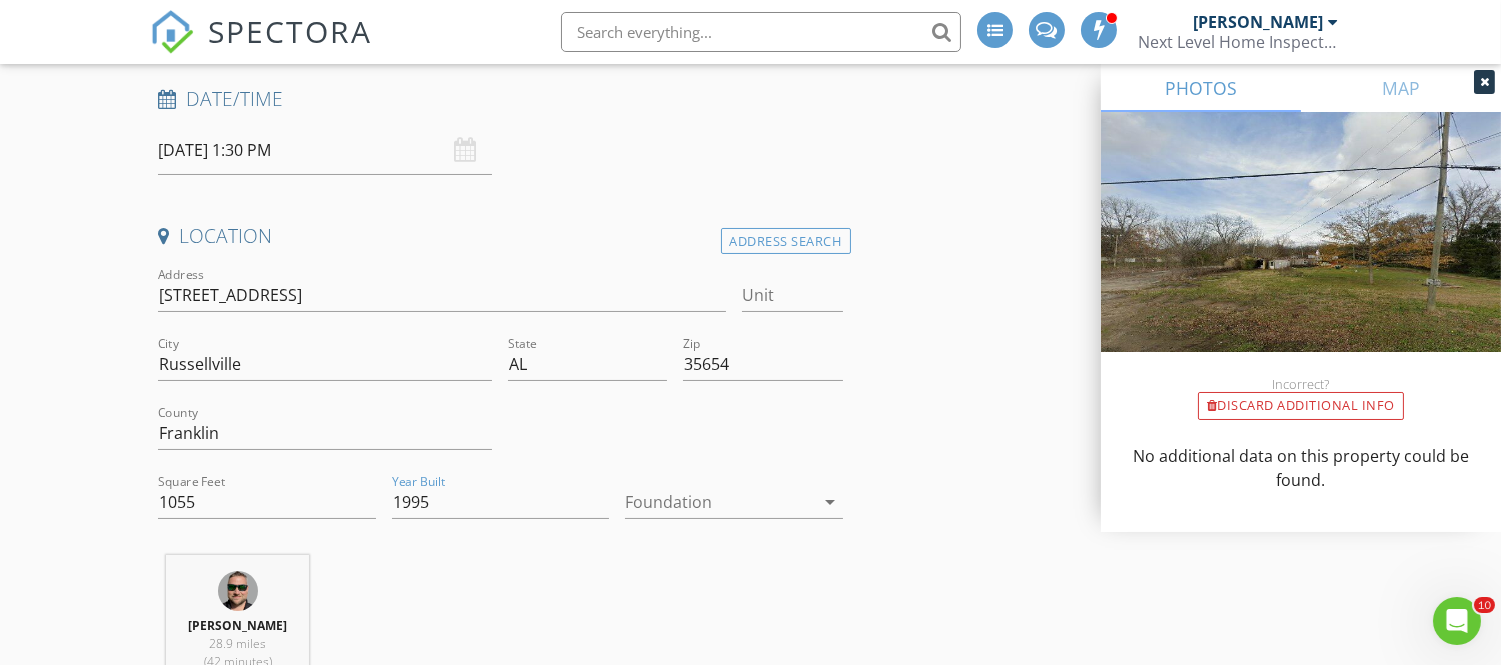 click at bounding box center (719, 502) 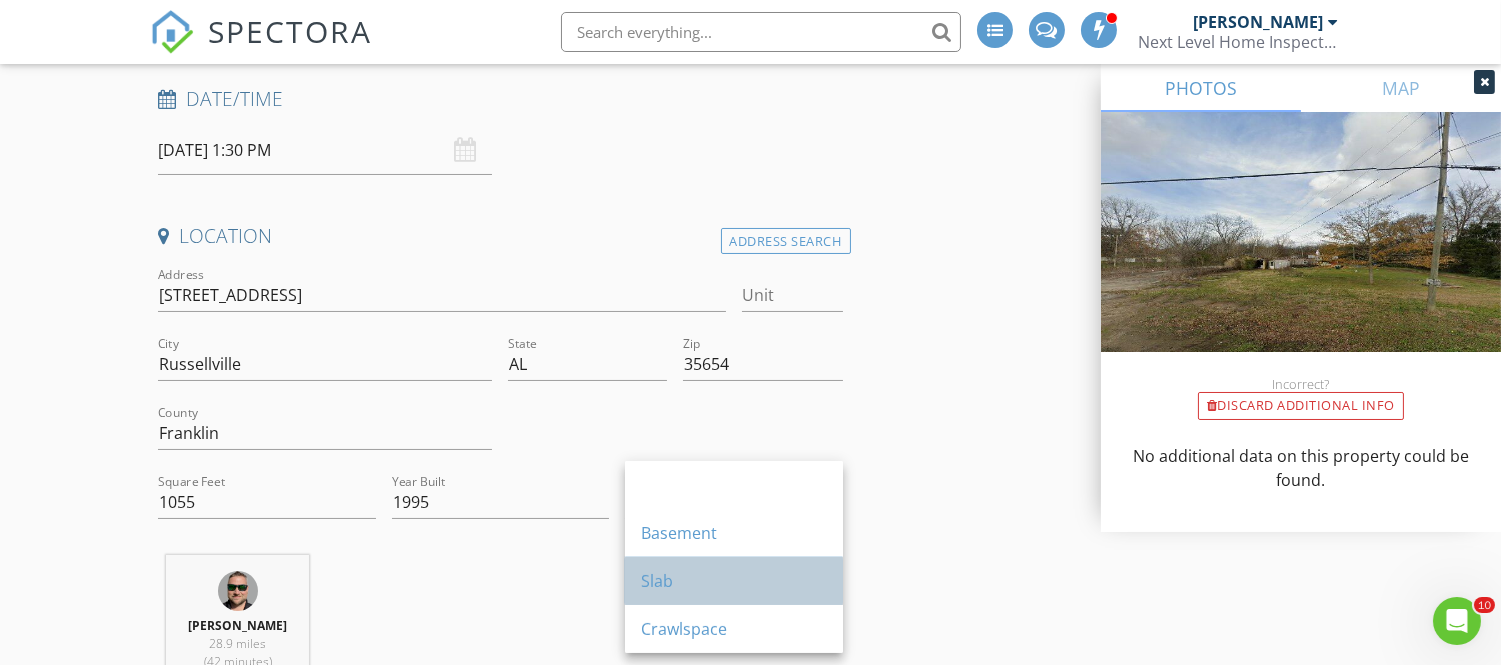 click on "Slab" at bounding box center [734, 581] 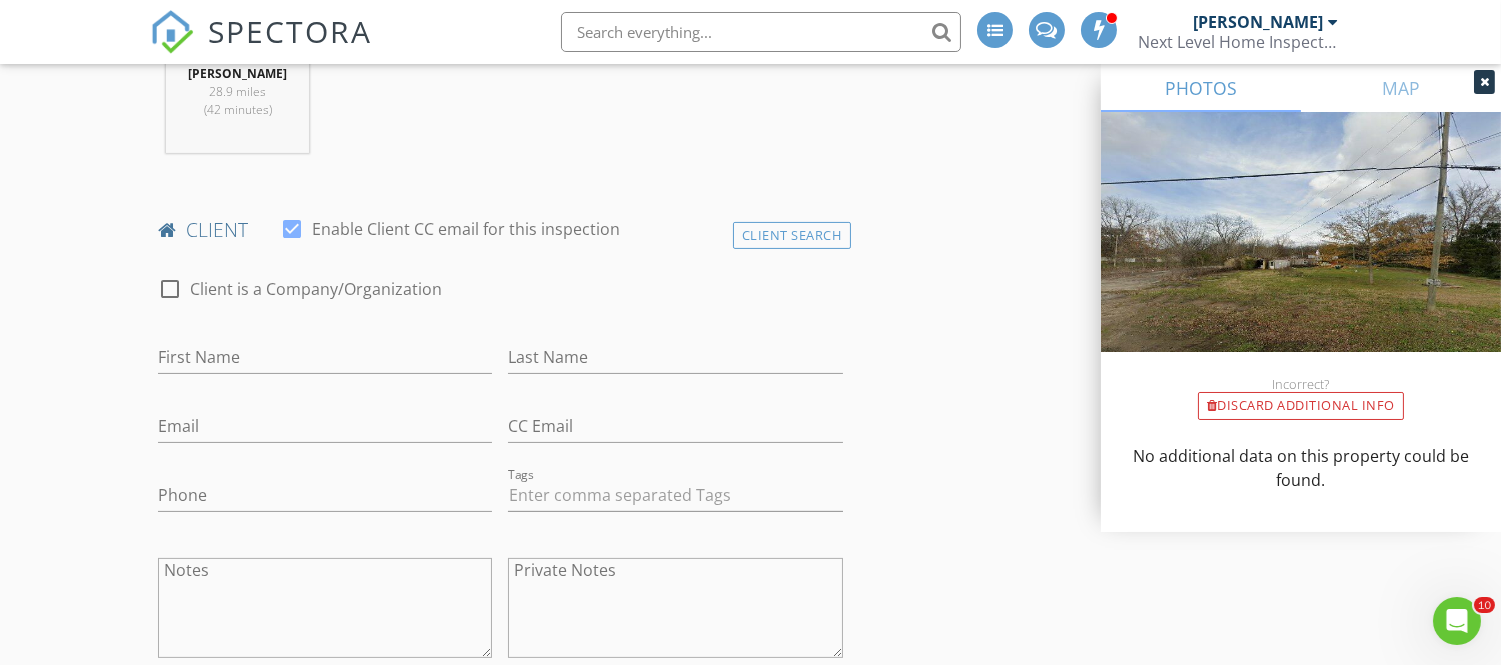 scroll, scrollTop: 861, scrollLeft: 0, axis: vertical 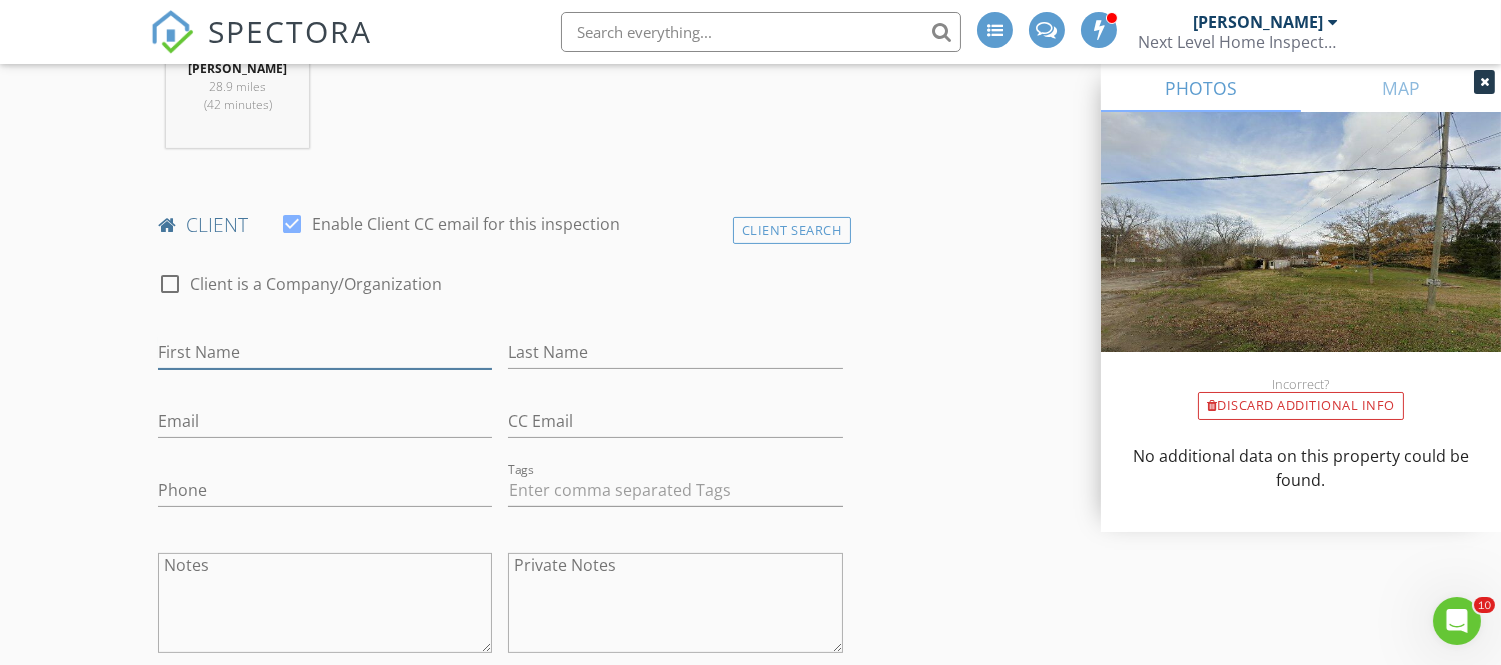 click on "First Name" at bounding box center (325, 352) 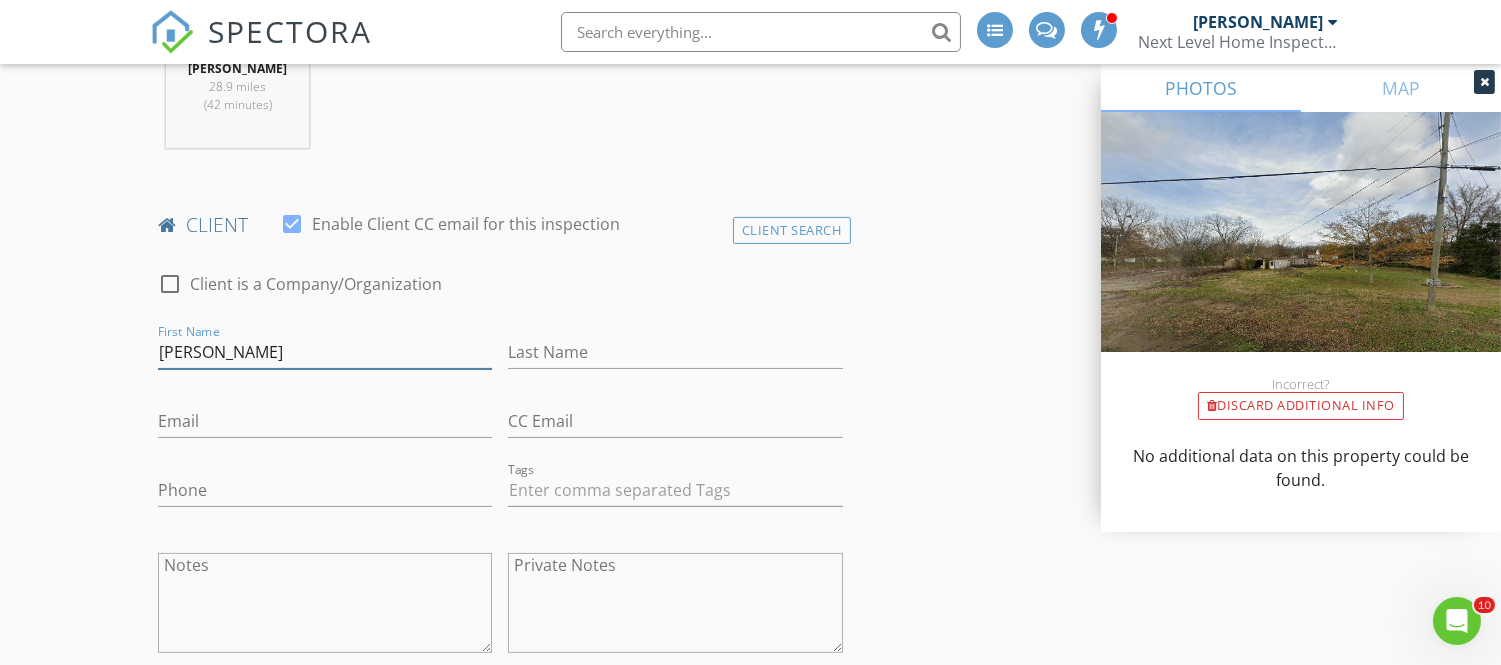 type on "Mirtha" 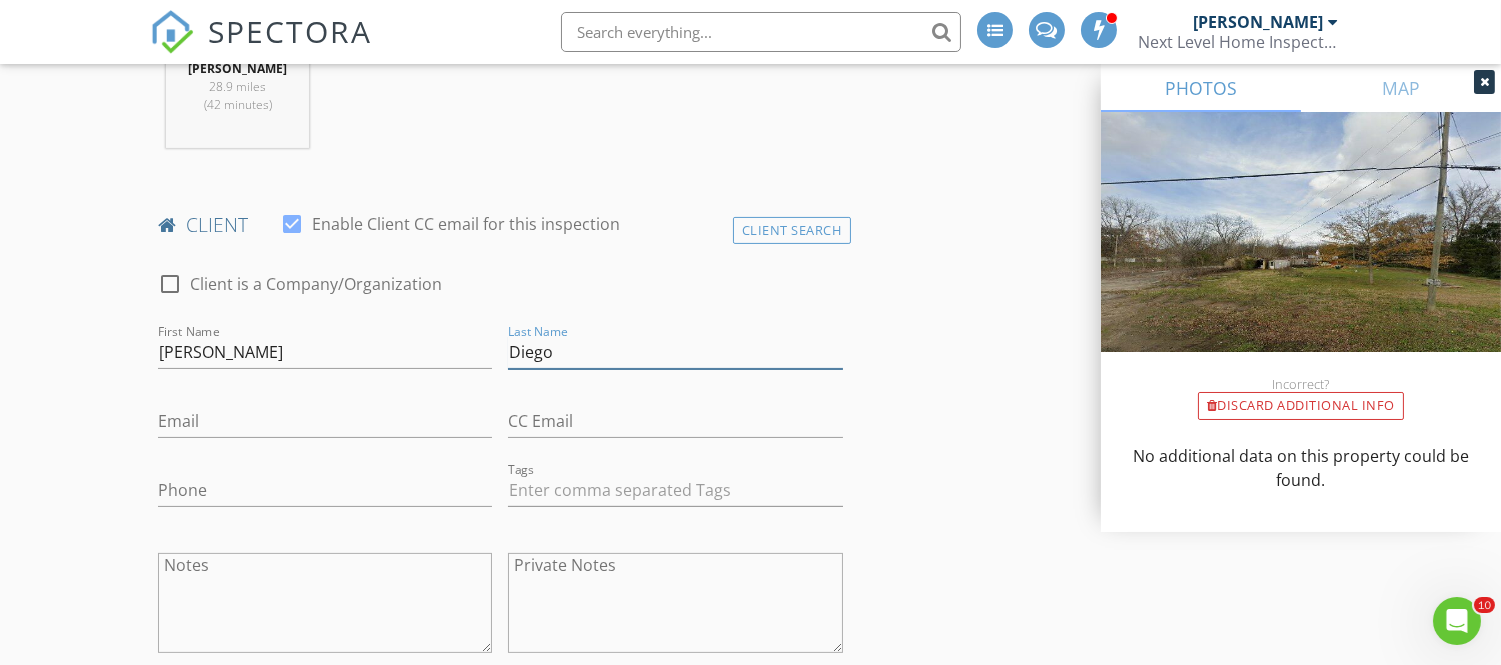type on "Diego" 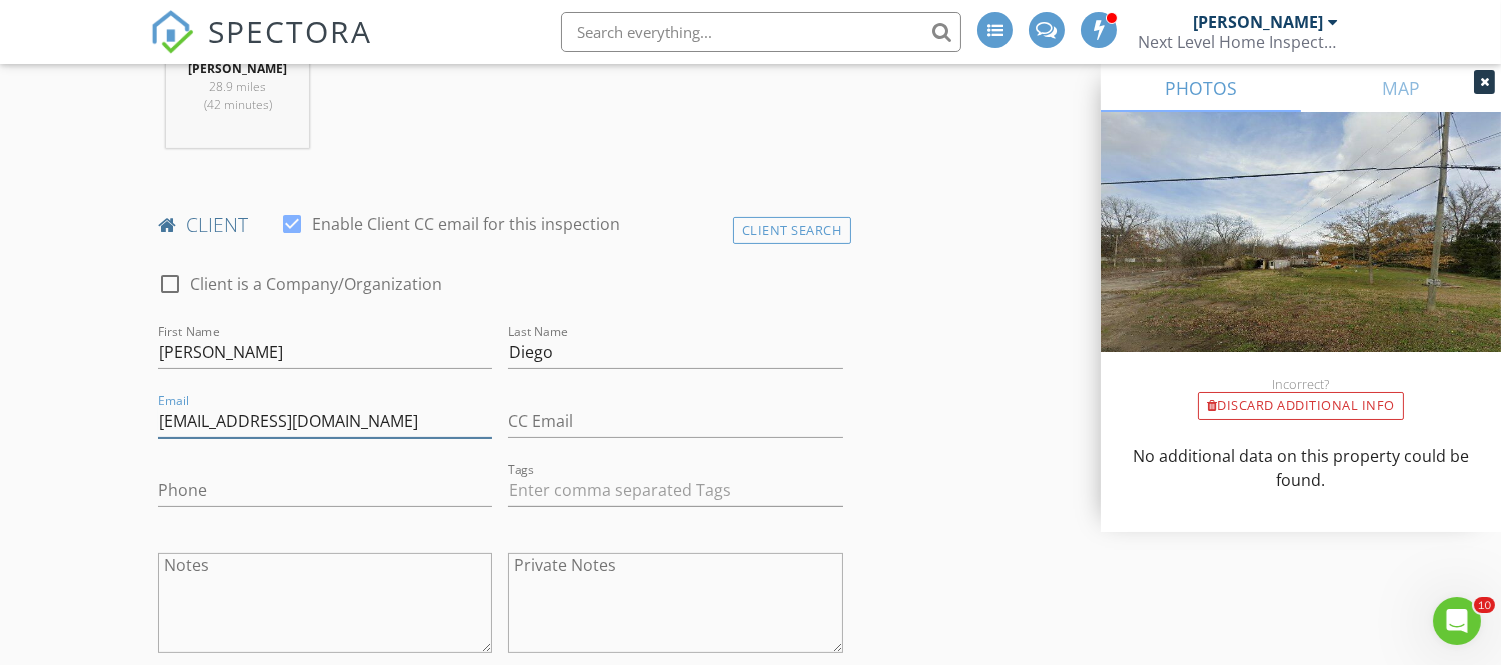 type on "mirthahall@gmail.com" 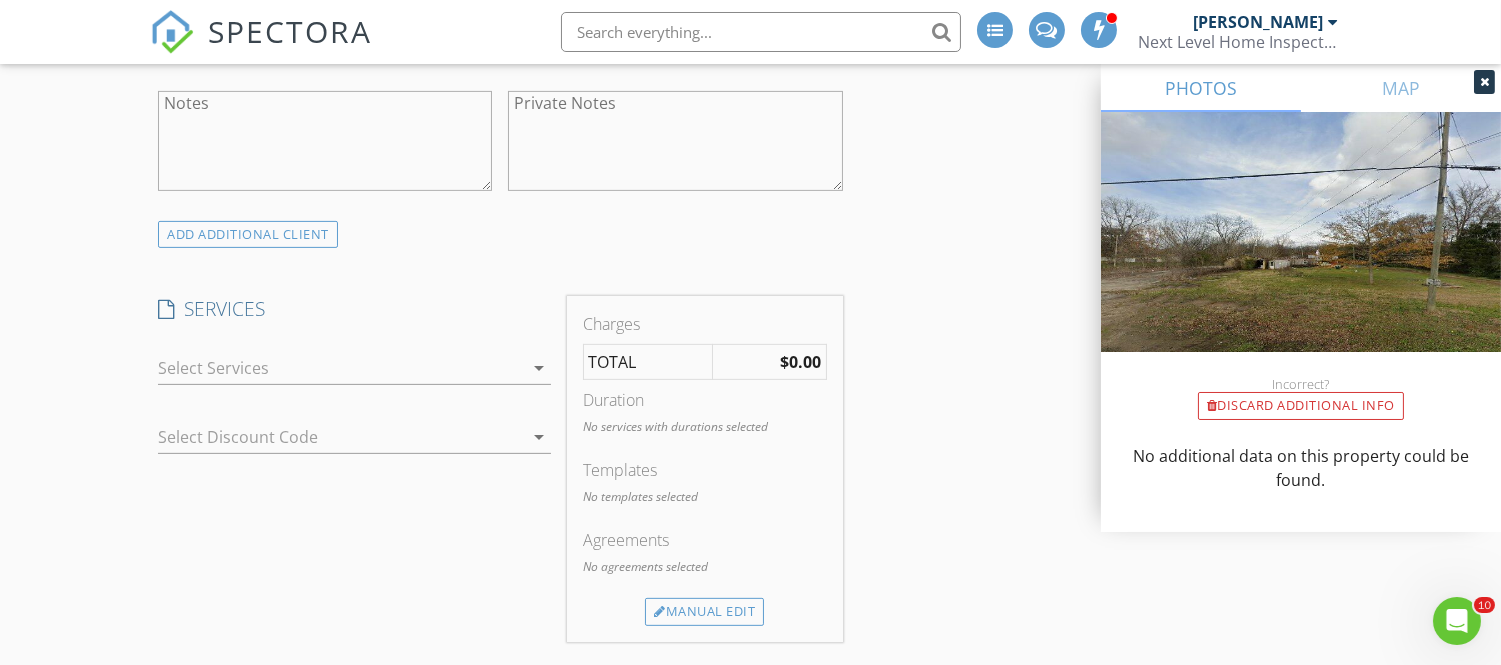 scroll, scrollTop: 1325, scrollLeft: 0, axis: vertical 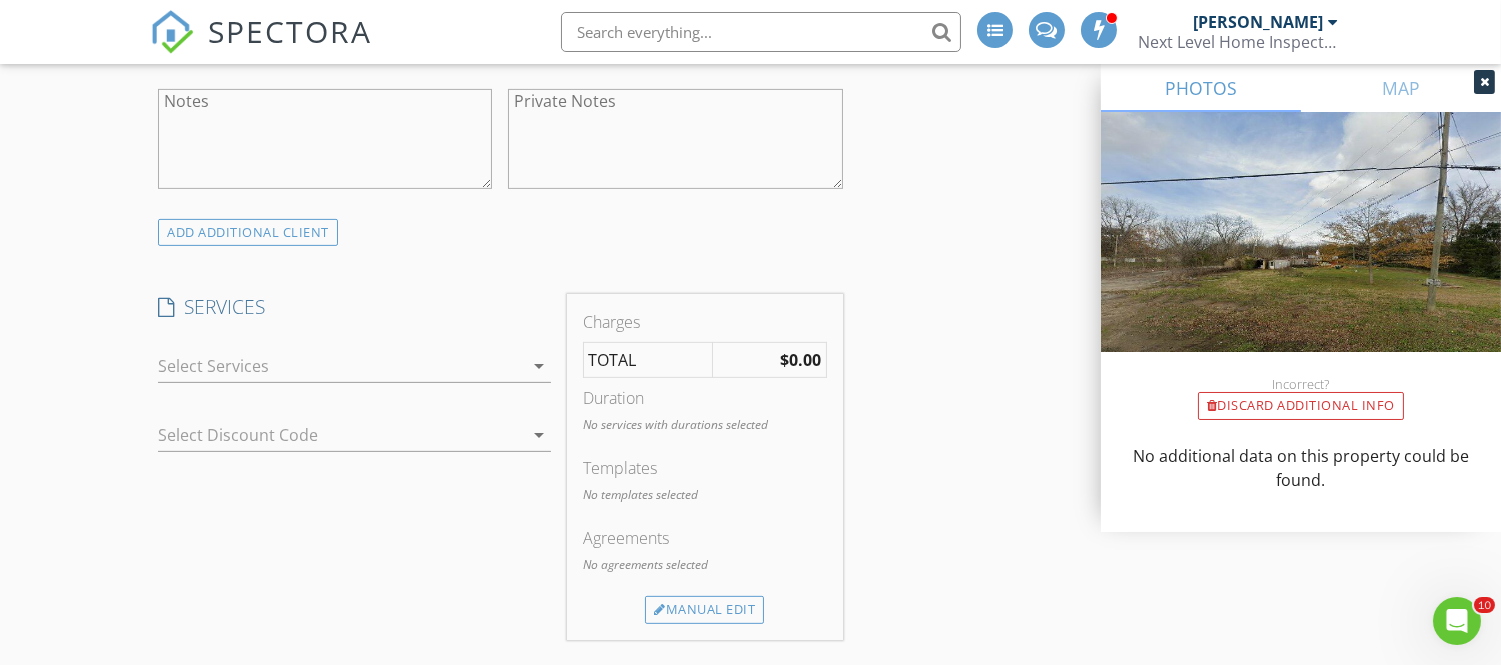 type on "256-460-9861" 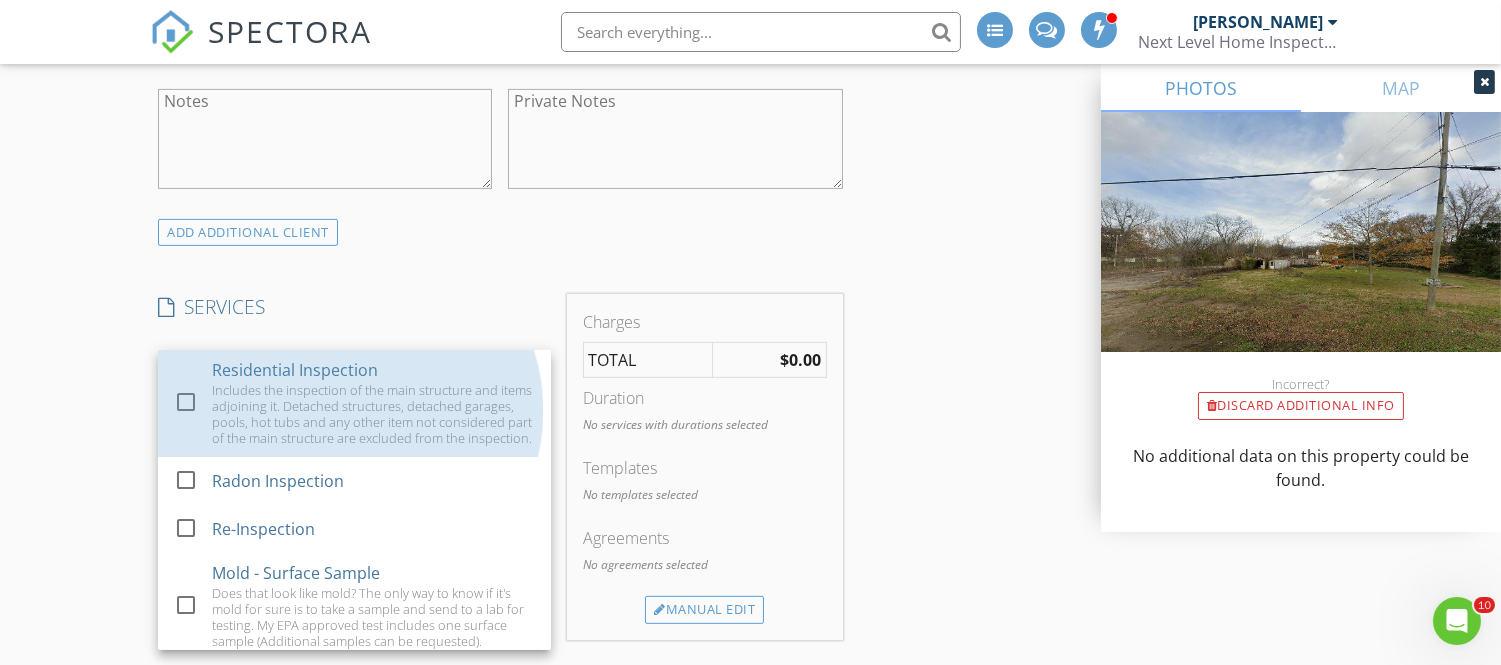 click on "Residential Inspection" at bounding box center (295, 370) 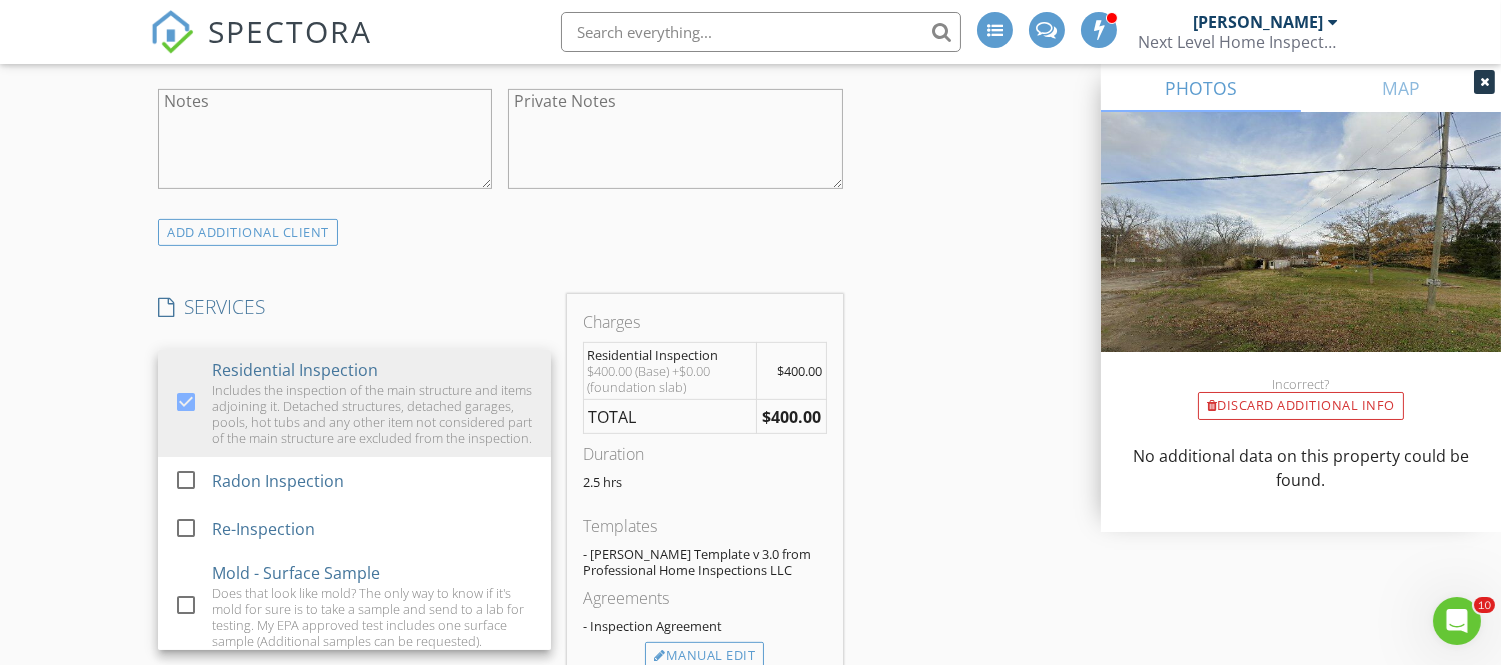 click on "INSPECTOR(S)
check_box   Eric West   PRIMARY   Eric West arrow_drop_down   check_box_outline_blank Eric West specifically requested
Date/Time
07/14/2025 1:30 PM
Location
Address Search       Address 31055 County Rd 724   Unit   City Russellville   State AL   Zip 35654   County Franklin     Square Feet 1055   Year Built 1995   Foundation Slab arrow_drop_down     Eric West     28.9 miles     (42 minutes)
client
check_box Enable Client CC email for this inspection   Client Search     check_box_outline_blank Client is a Company/Organization     First Name Mirtha   Last Name Diego   Email mirthahall@gmail.com   CC Email   Phone 256-460-9861         Tags         Notes   Private Notes
ADD ADDITIONAL client
SERVICES
check_box   Residential Inspection   check_box_outline_blank" at bounding box center [500, 614] 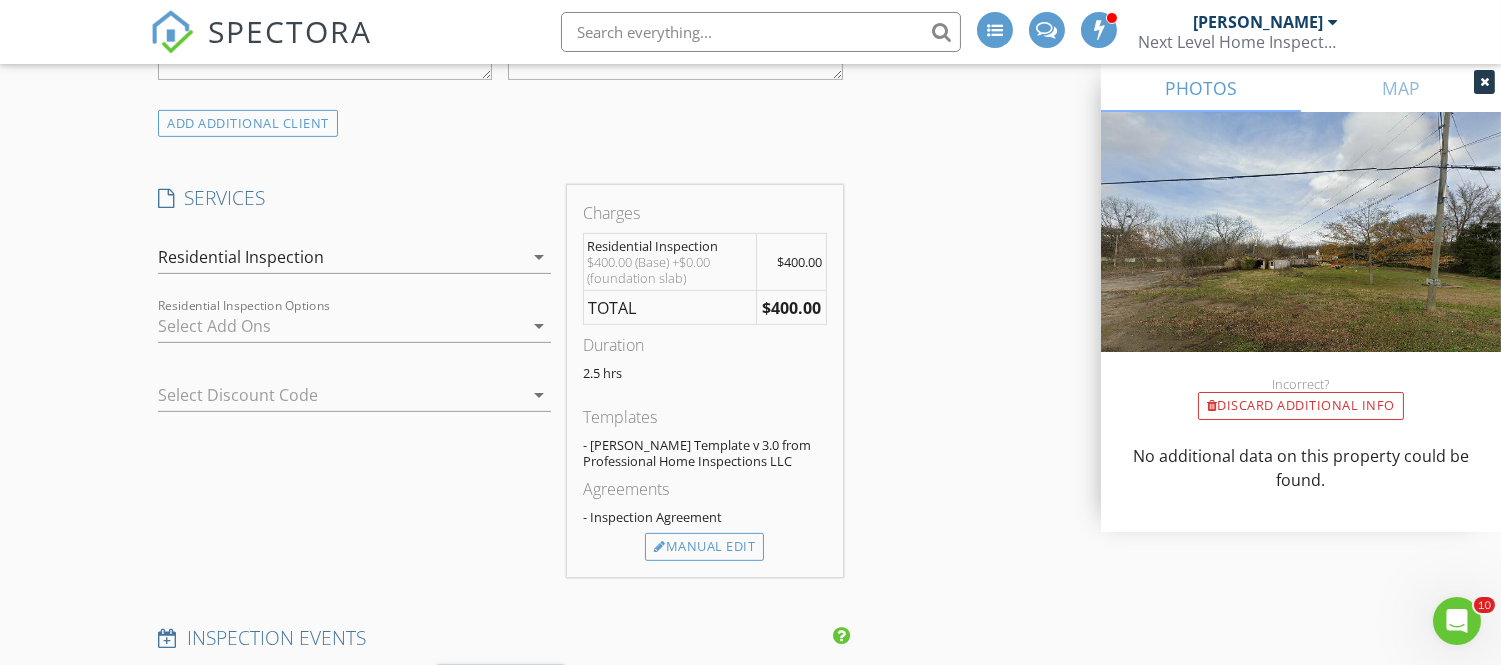 scroll, scrollTop: 1437, scrollLeft: 0, axis: vertical 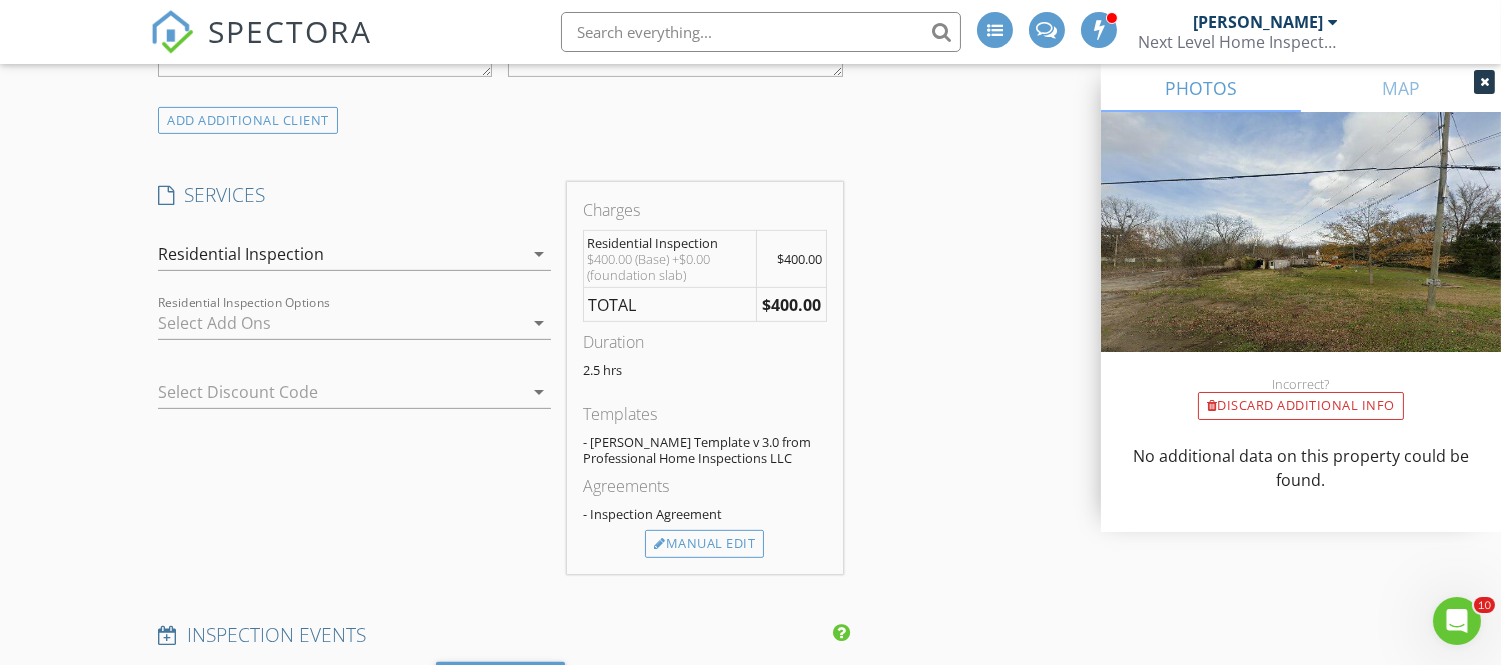 click at bounding box center [326, 392] 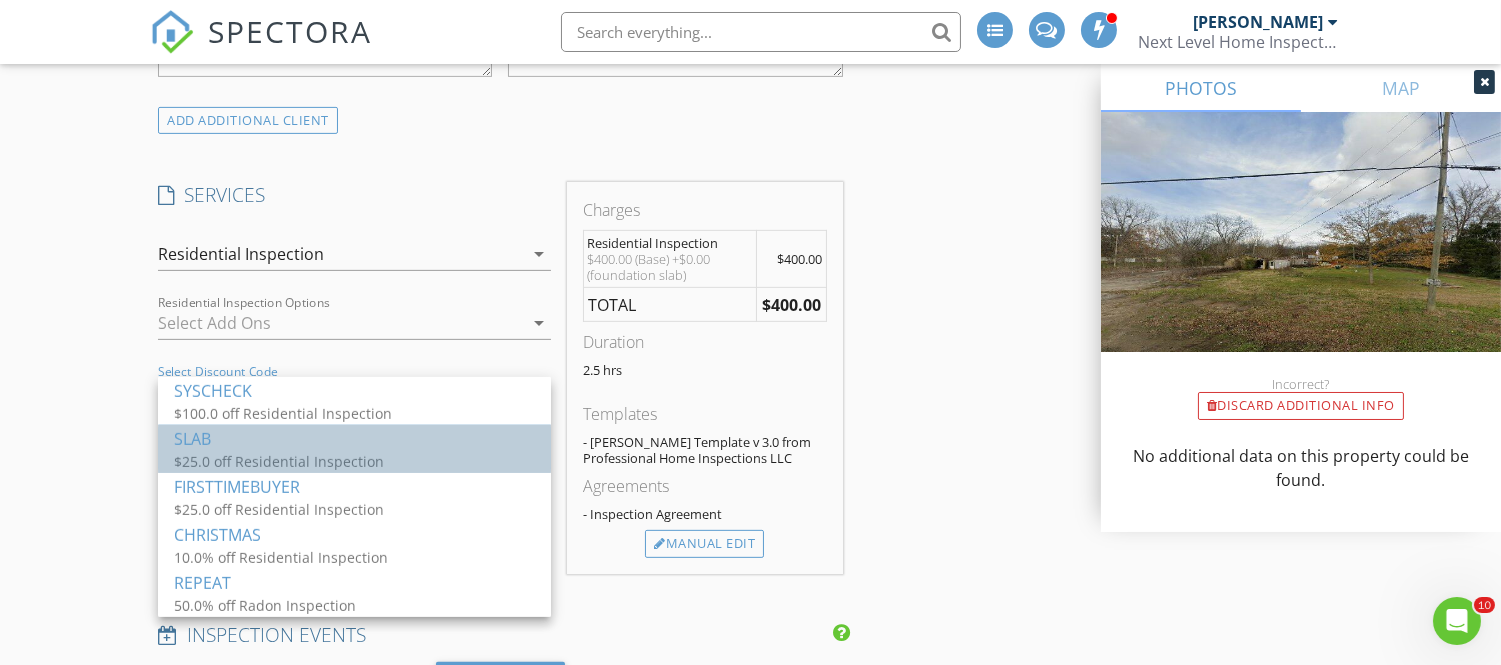 click on "SLAB" at bounding box center [354, 438] 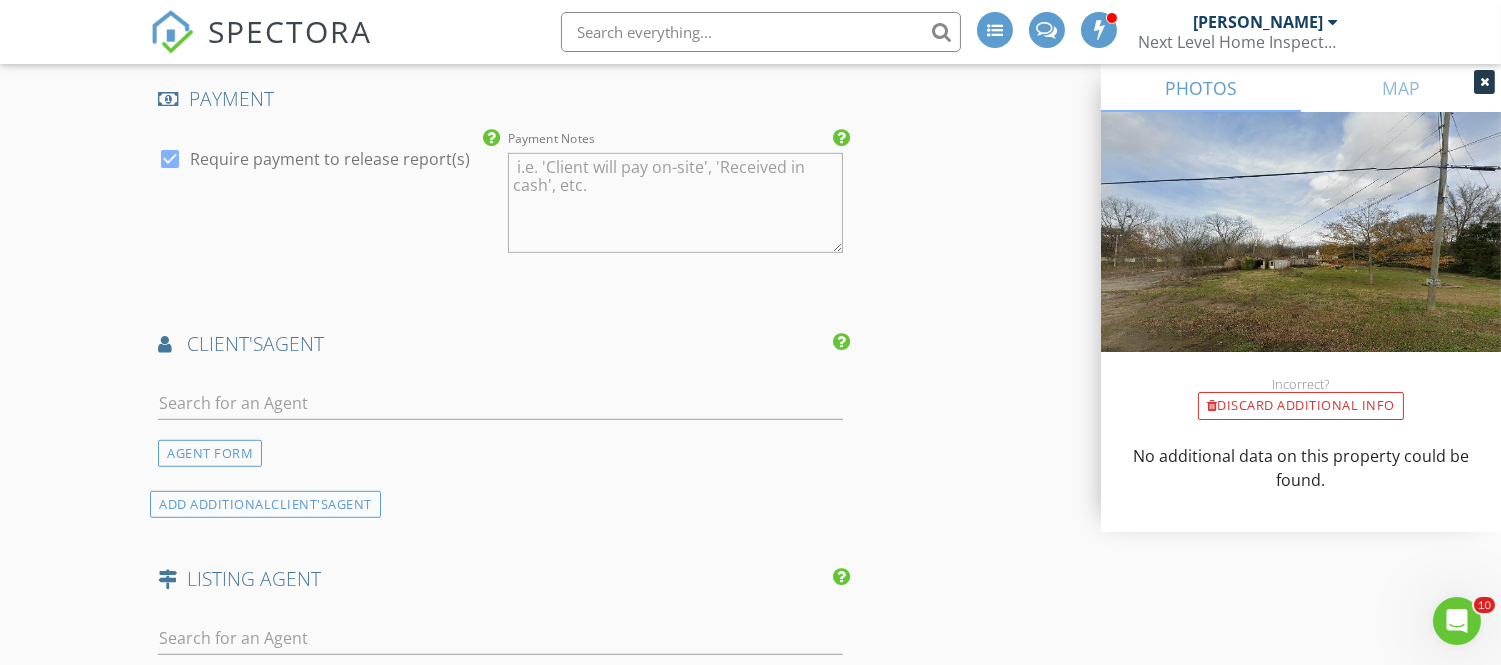 scroll, scrollTop: 2145, scrollLeft: 0, axis: vertical 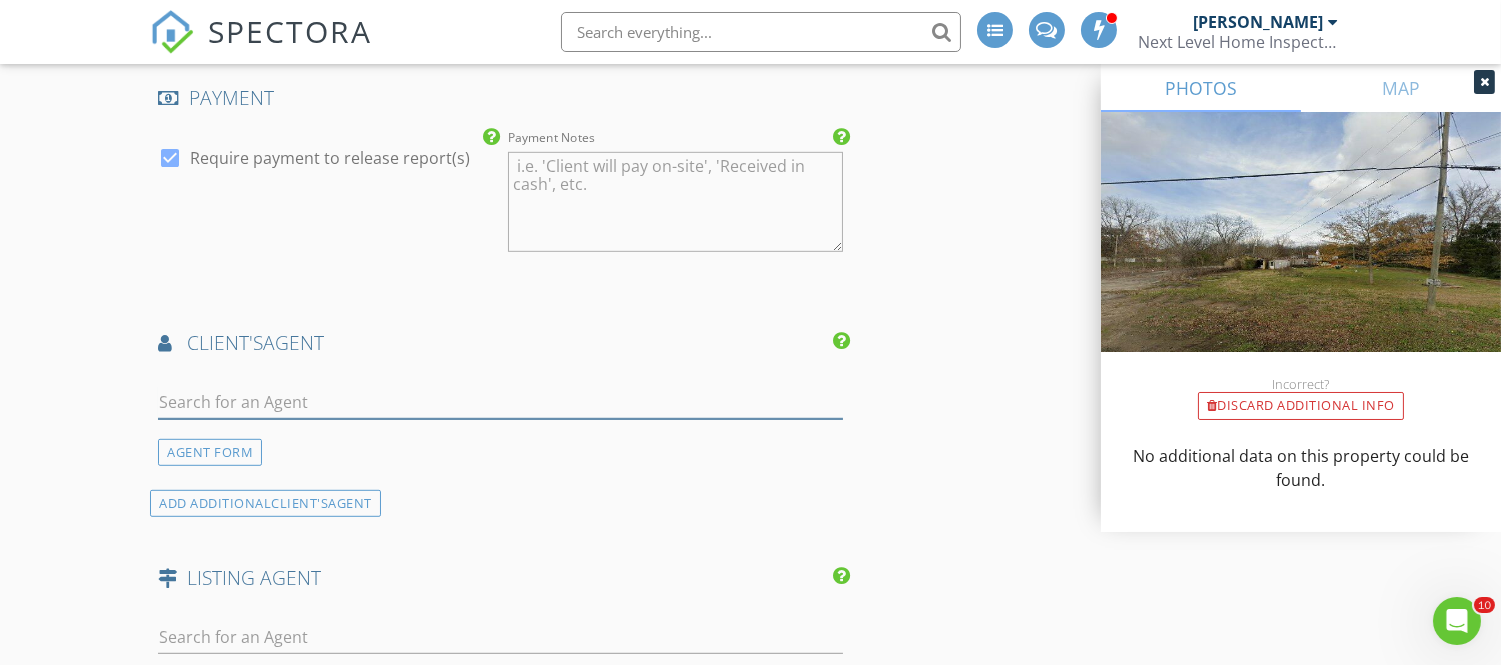click at bounding box center (500, 402) 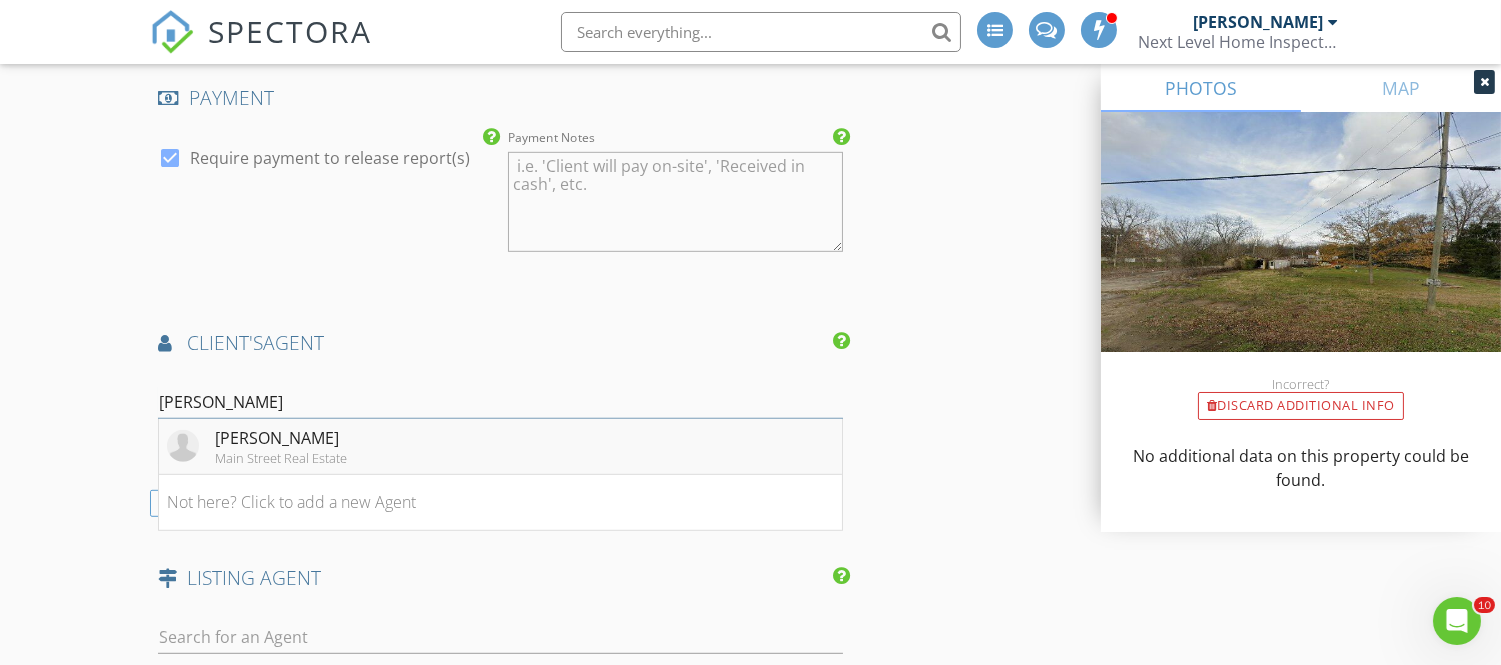 type on "Wendy" 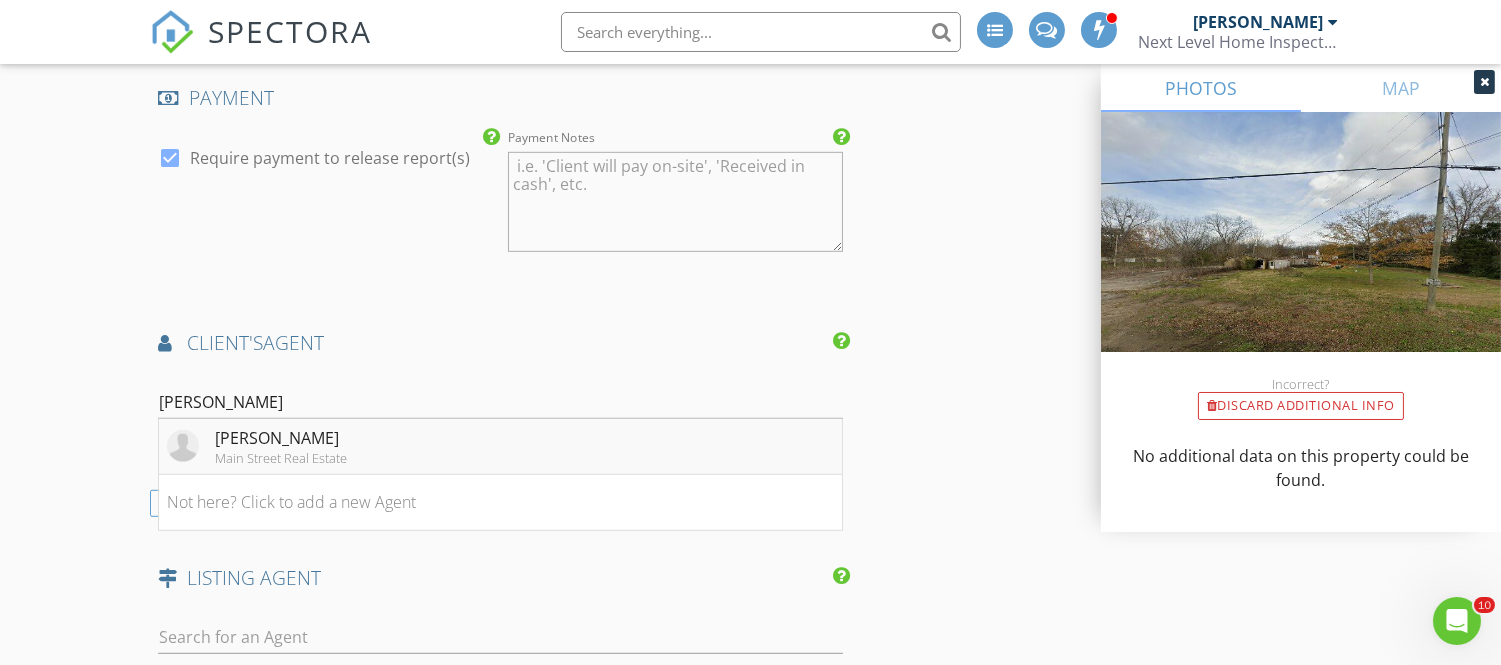click on "Wendy Vasquez" at bounding box center [281, 438] 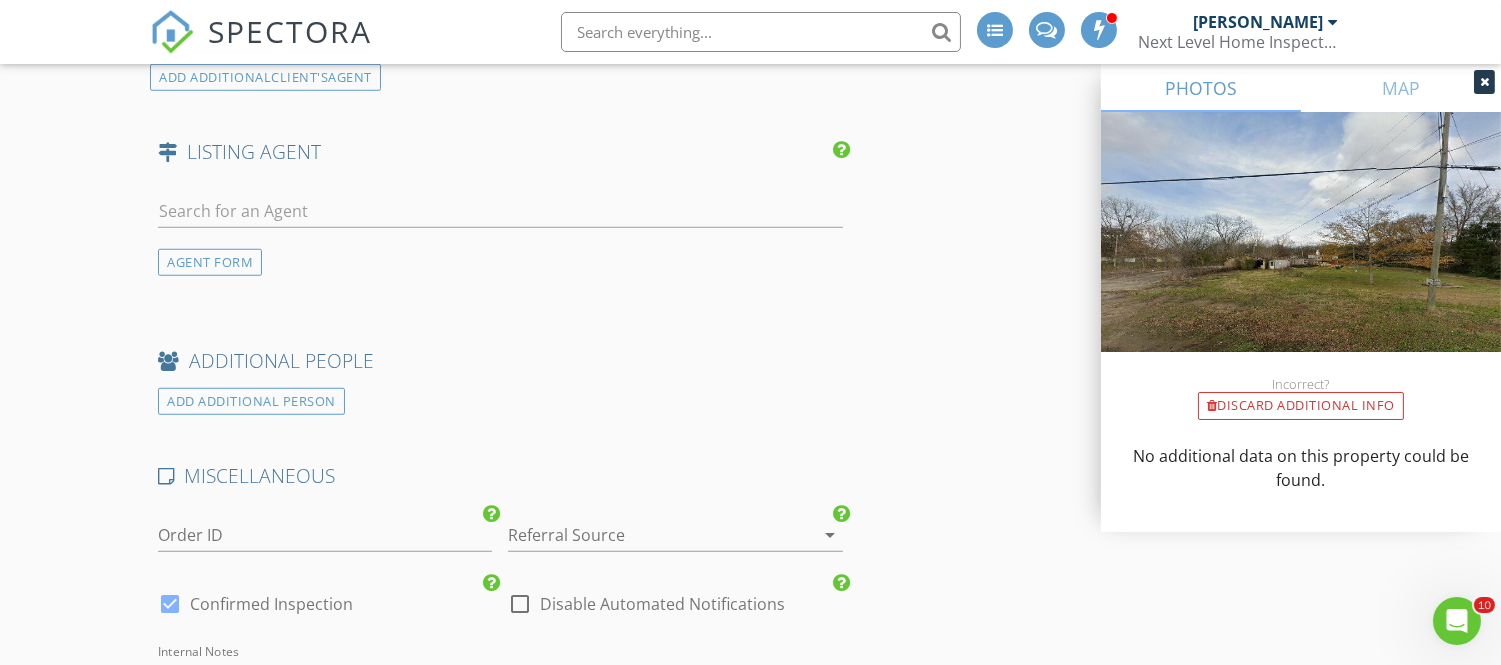 scroll, scrollTop: 2966, scrollLeft: 0, axis: vertical 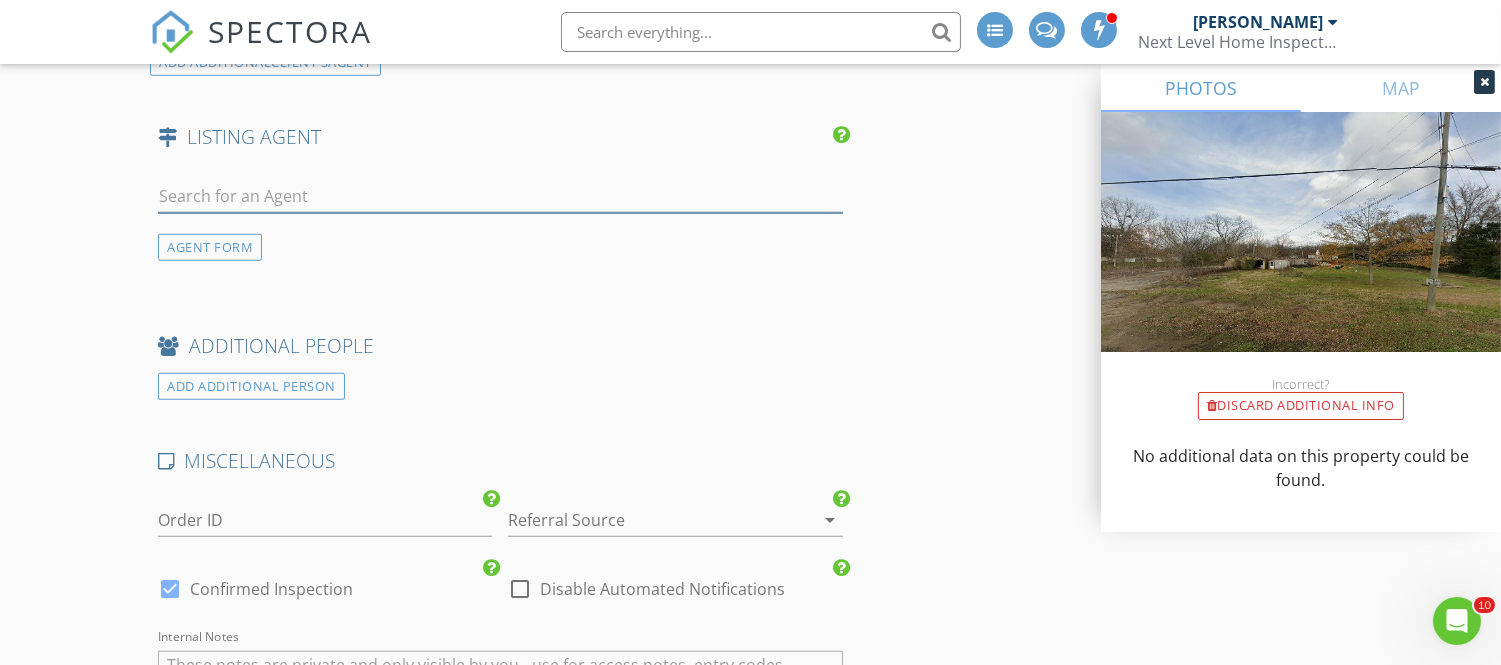 click at bounding box center [500, 196] 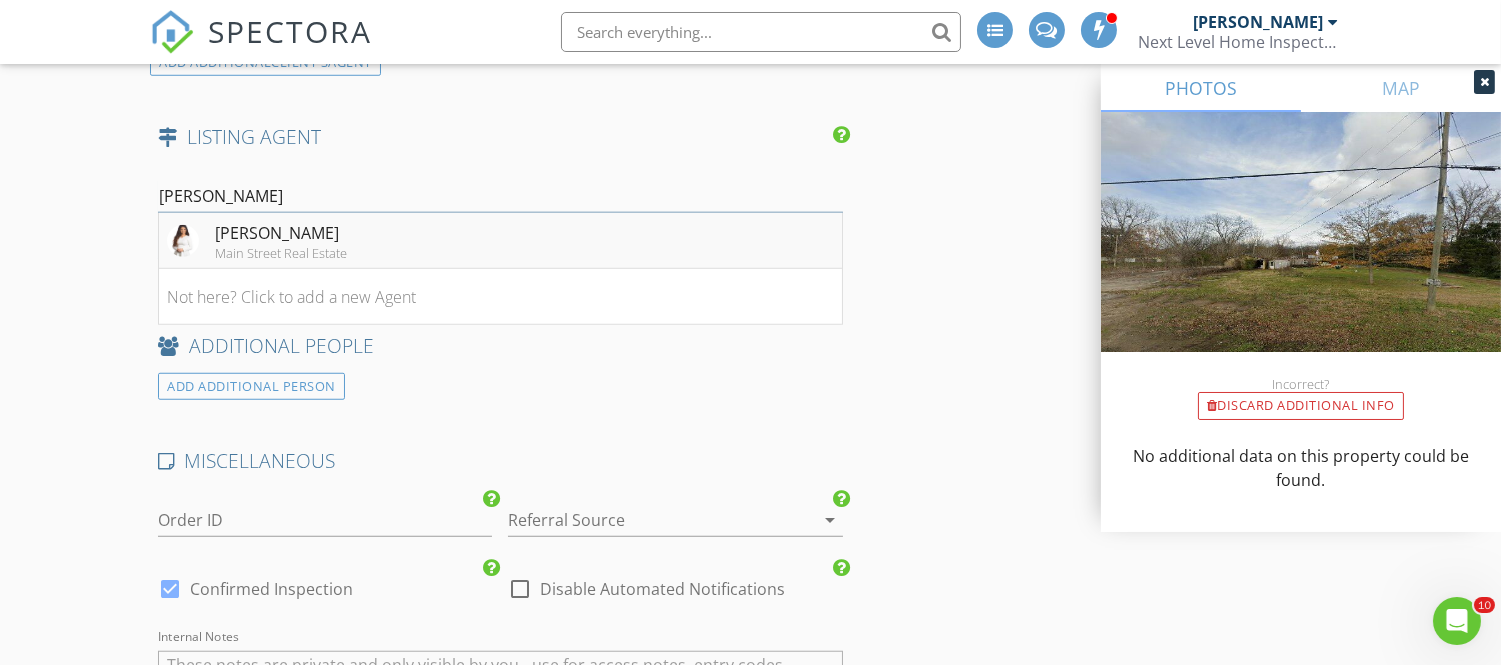 type on "Hanny" 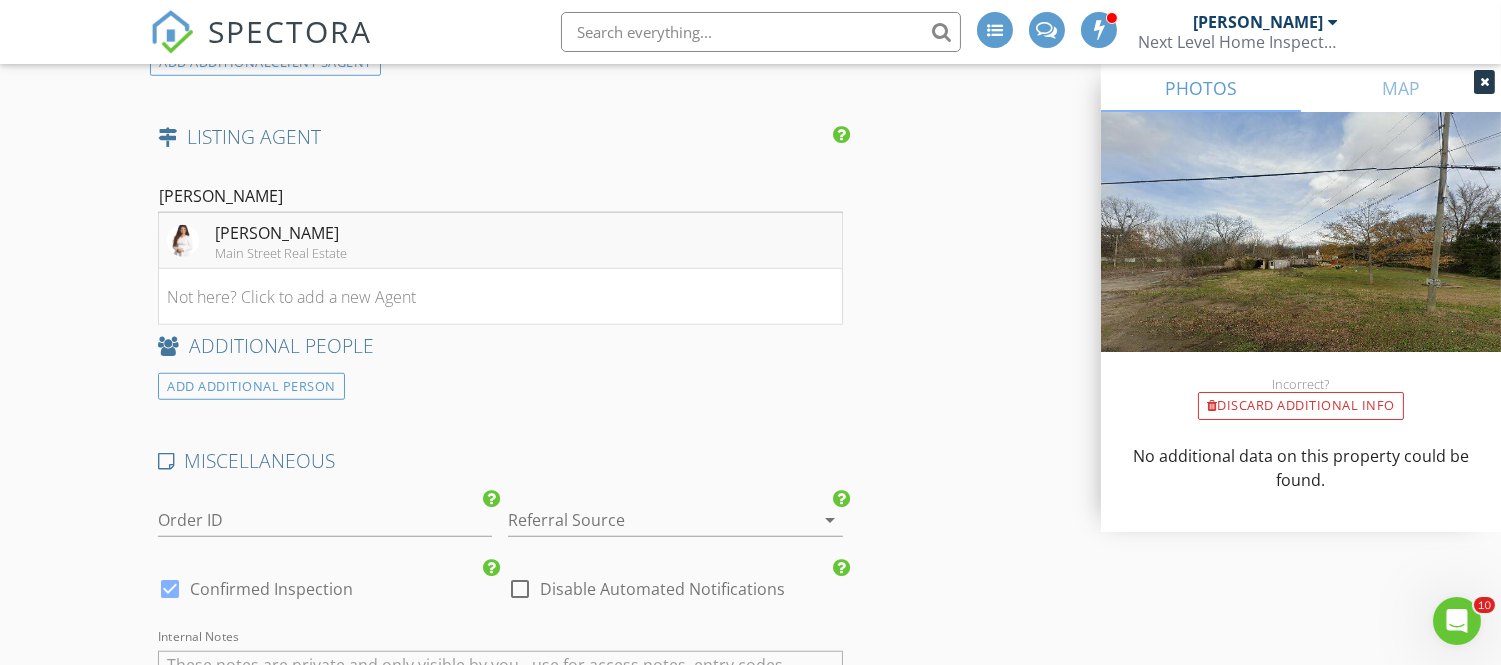 click on "Main Street Real Estate" at bounding box center (281, 253) 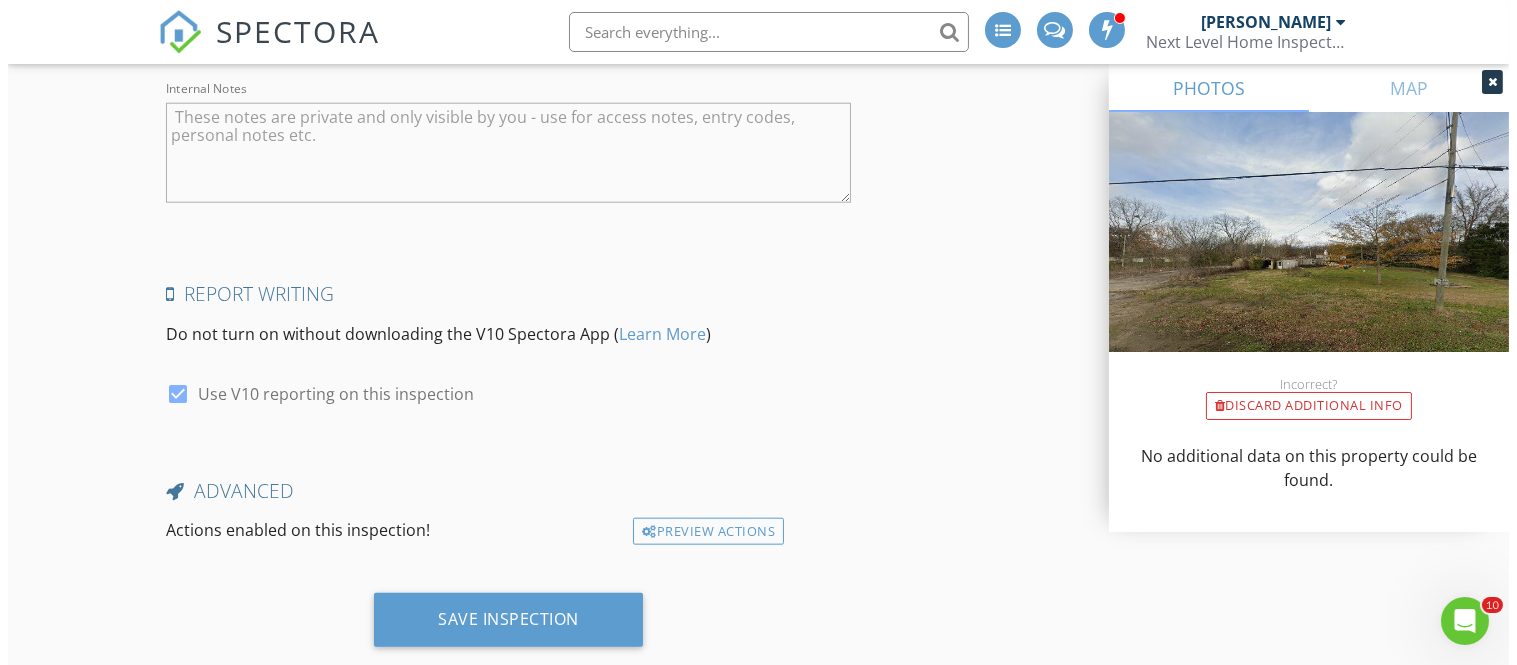 scroll, scrollTop: 3968, scrollLeft: 0, axis: vertical 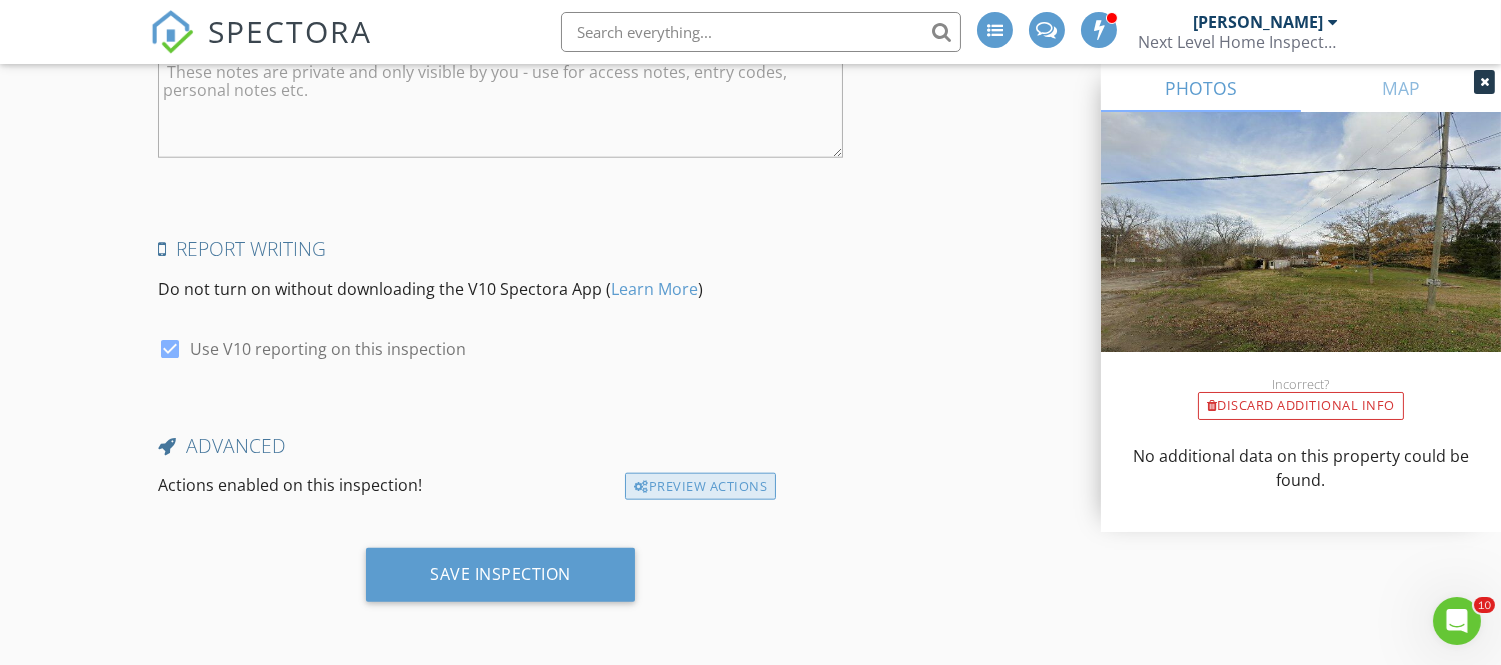 click on "Preview Actions" at bounding box center (700, 487) 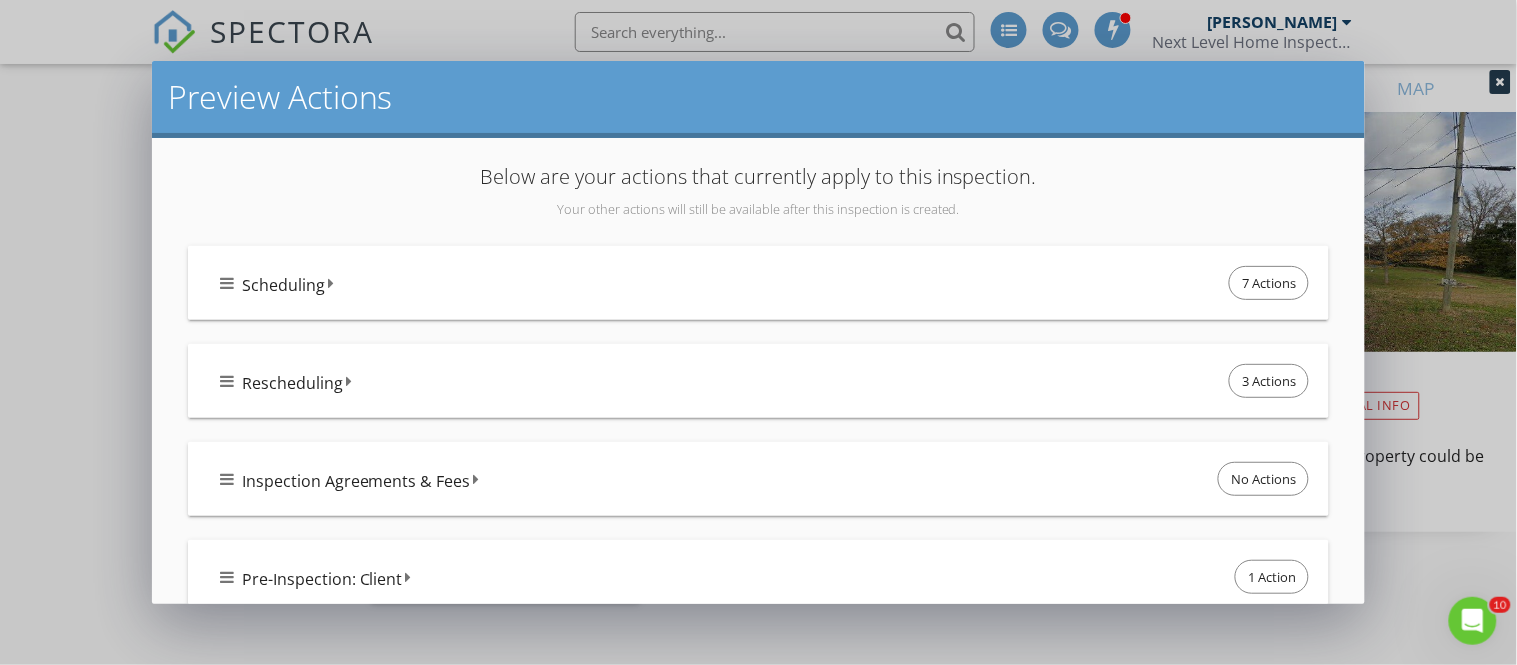 click at bounding box center (227, 283) 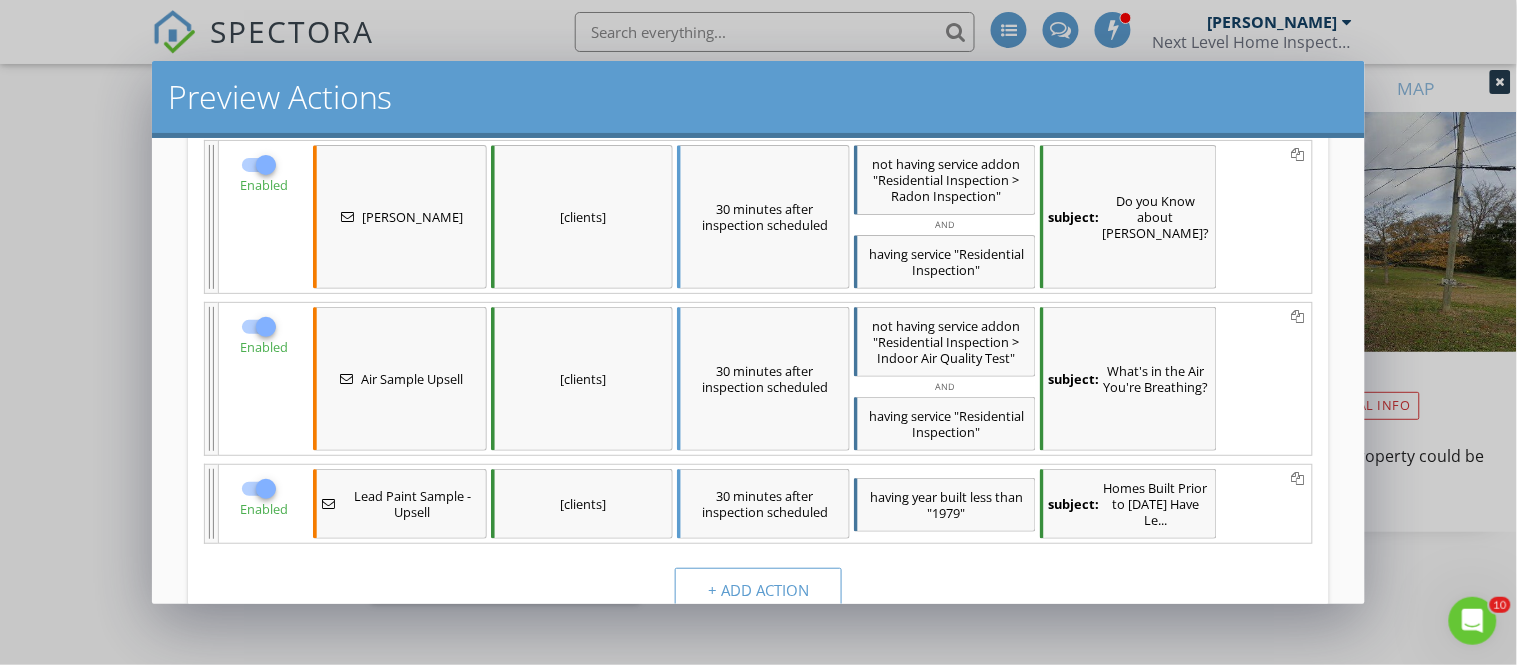 scroll, scrollTop: 516, scrollLeft: 0, axis: vertical 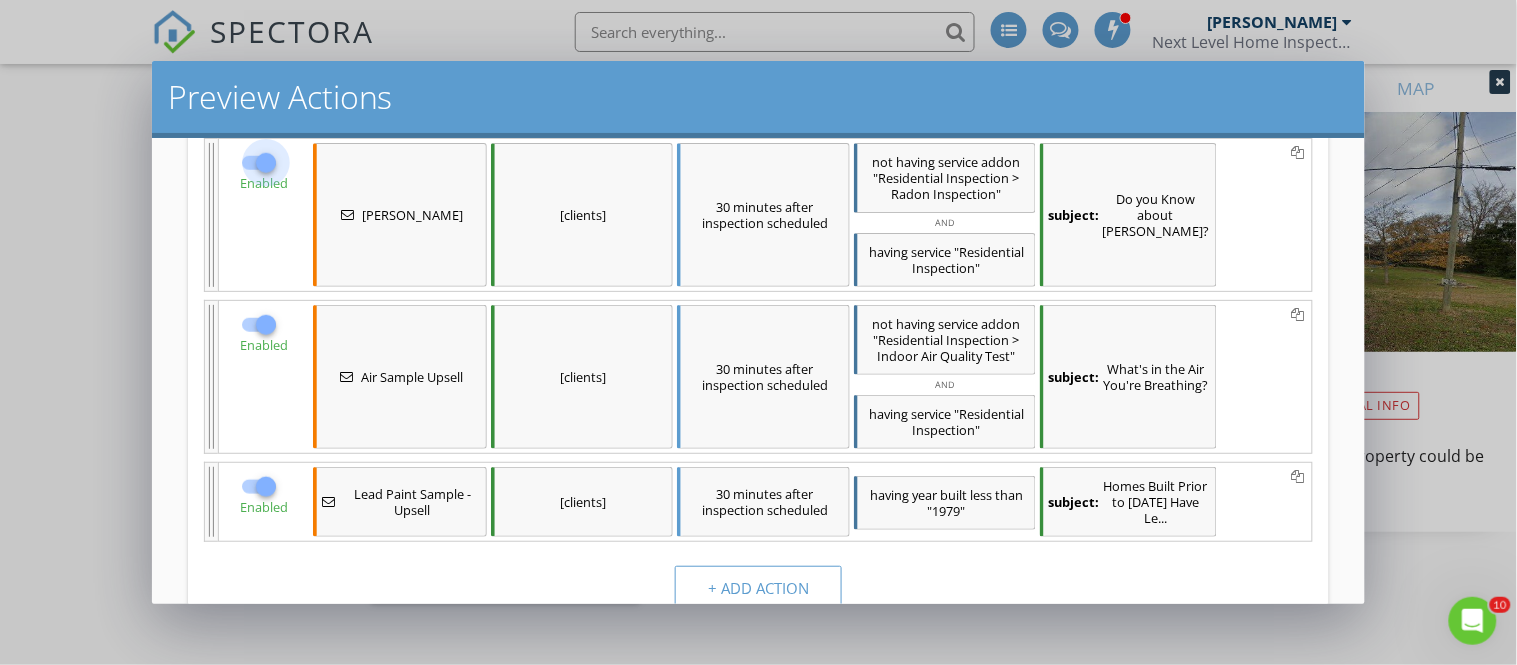 click at bounding box center [266, 163] 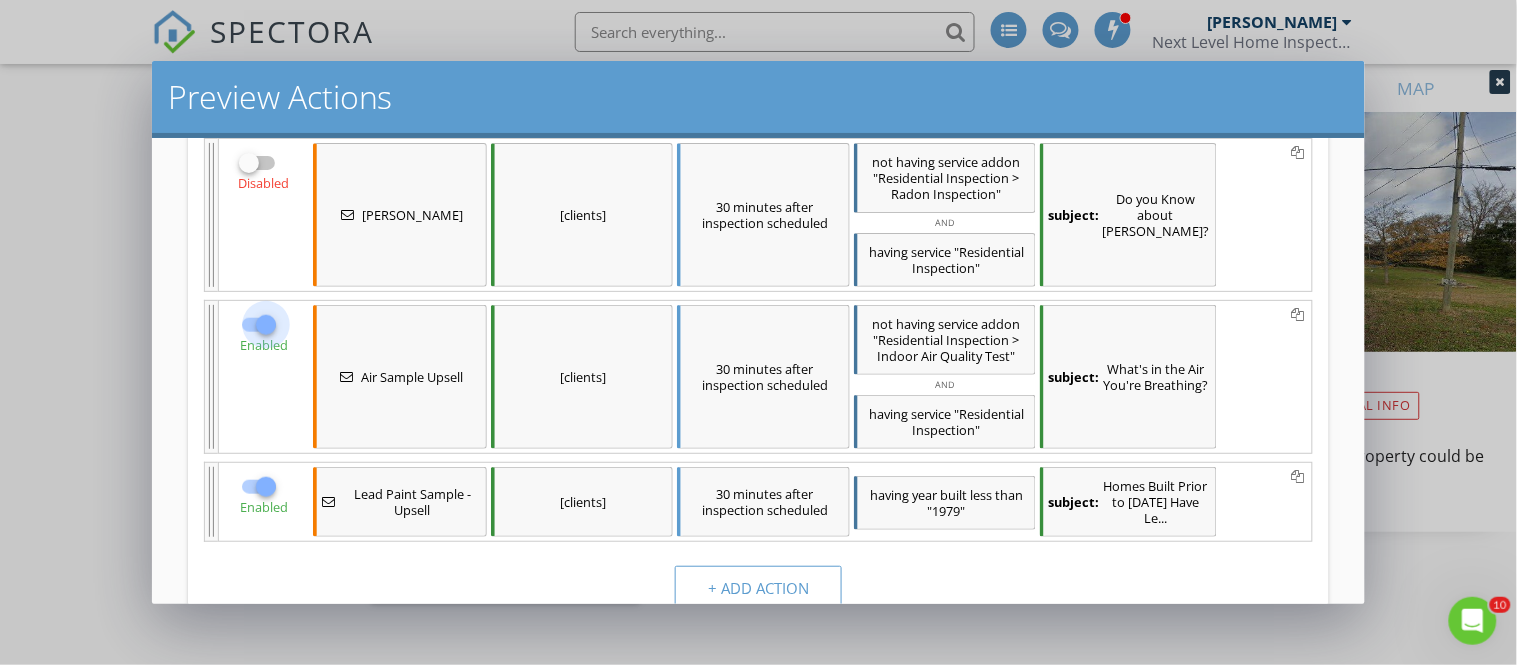 click at bounding box center [266, 325] 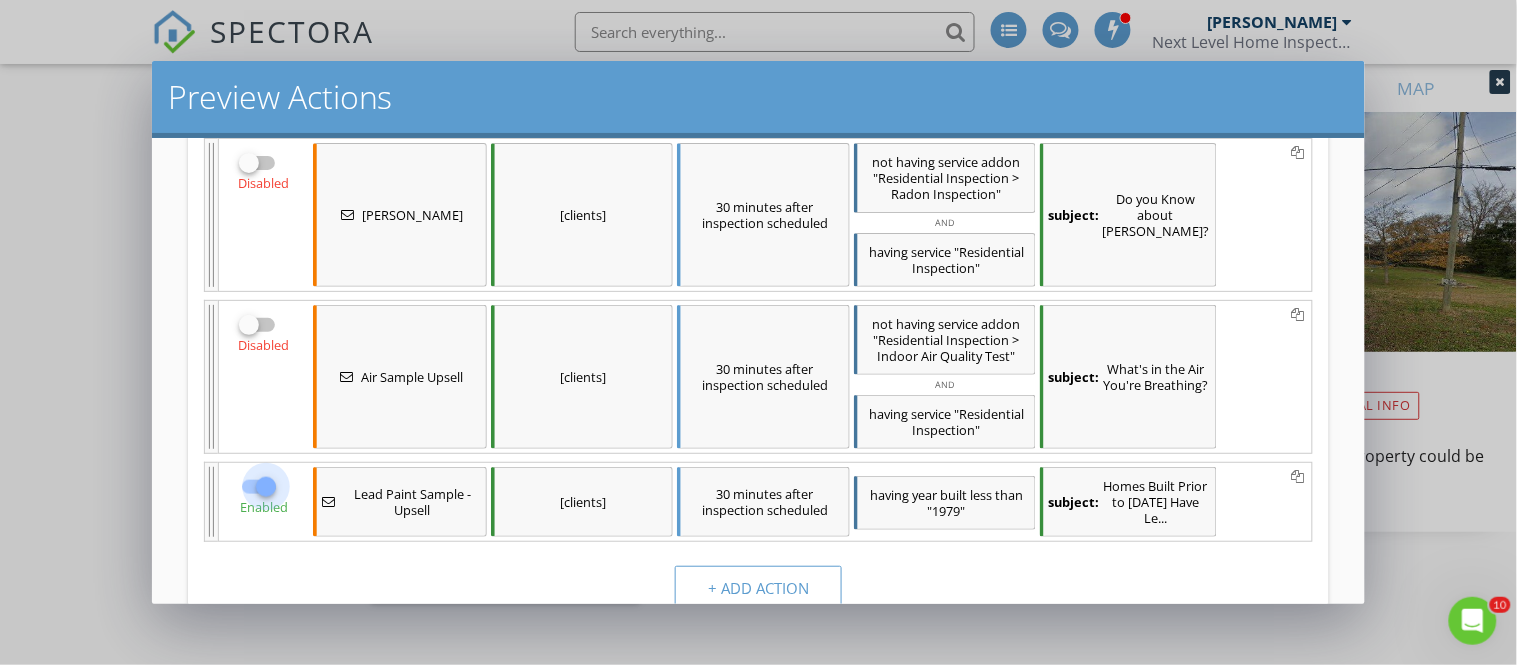 click at bounding box center (266, 487) 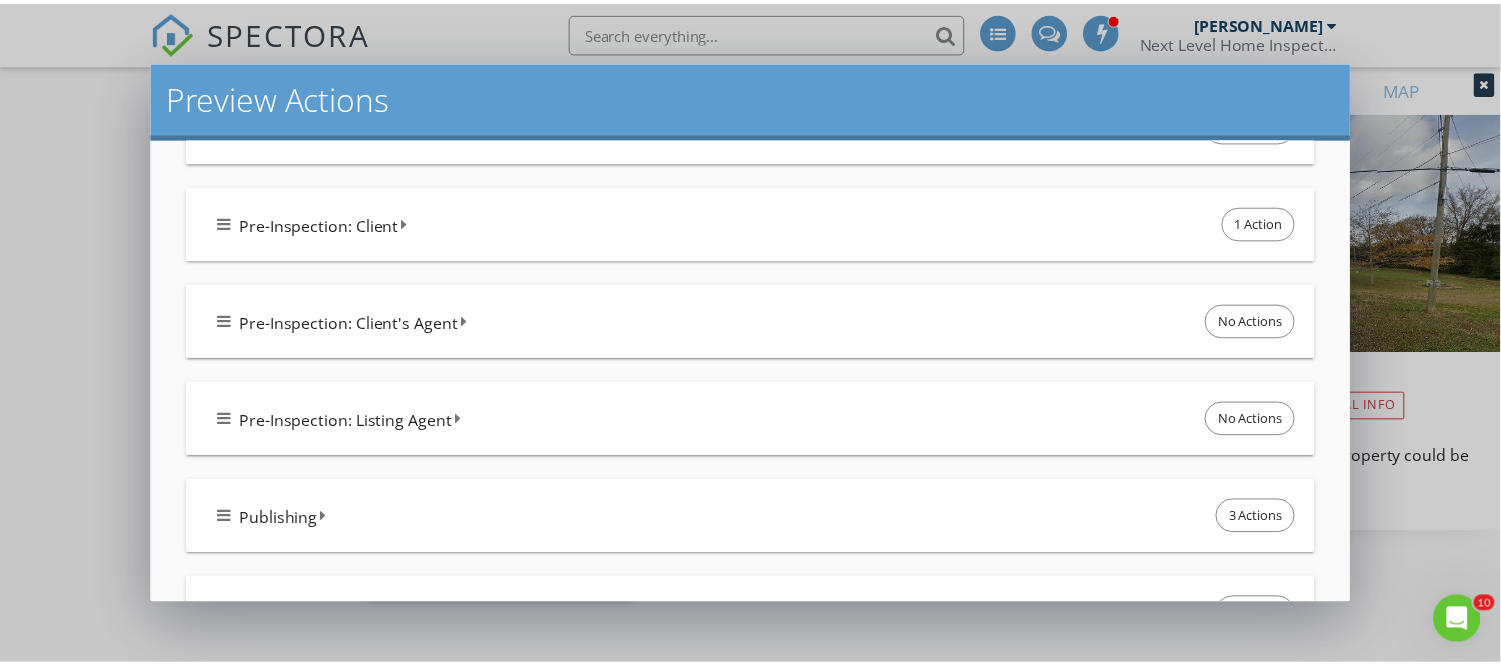 scroll, scrollTop: 1638, scrollLeft: 0, axis: vertical 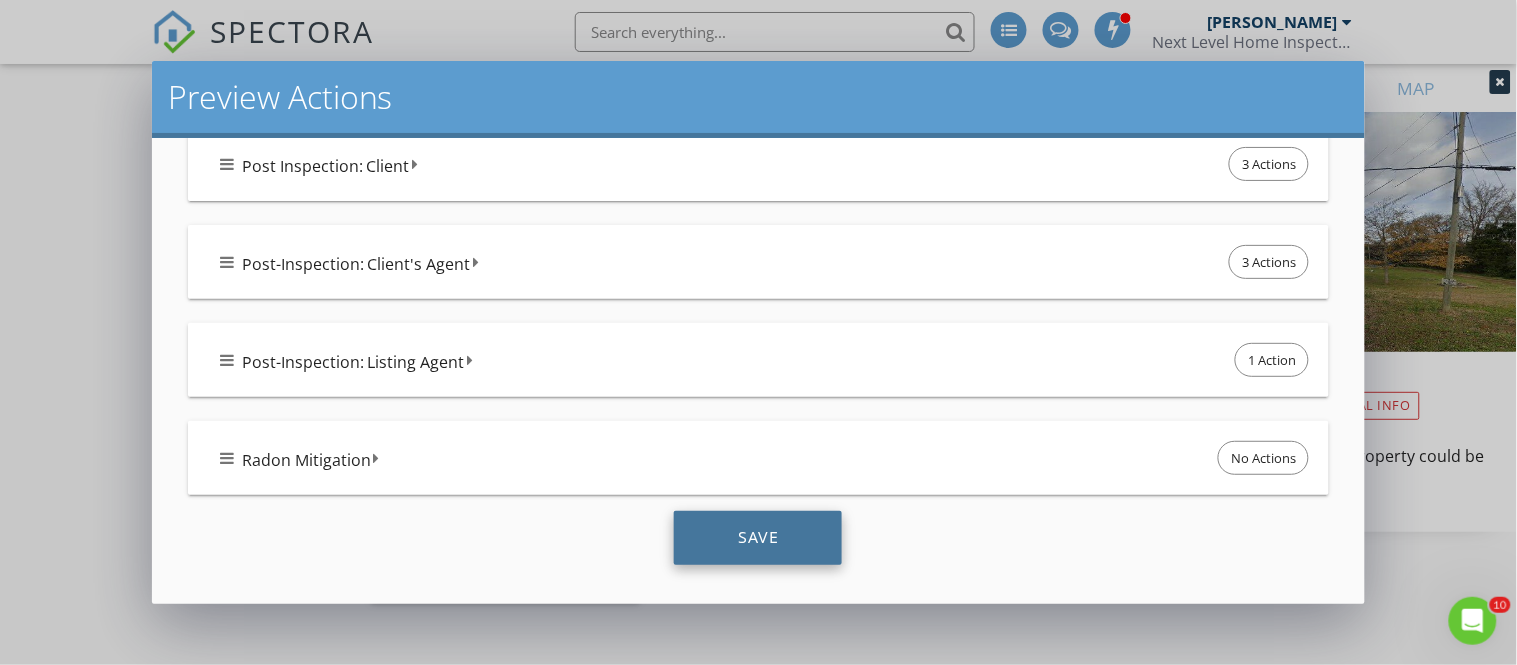 click on "Save" at bounding box center [758, 538] 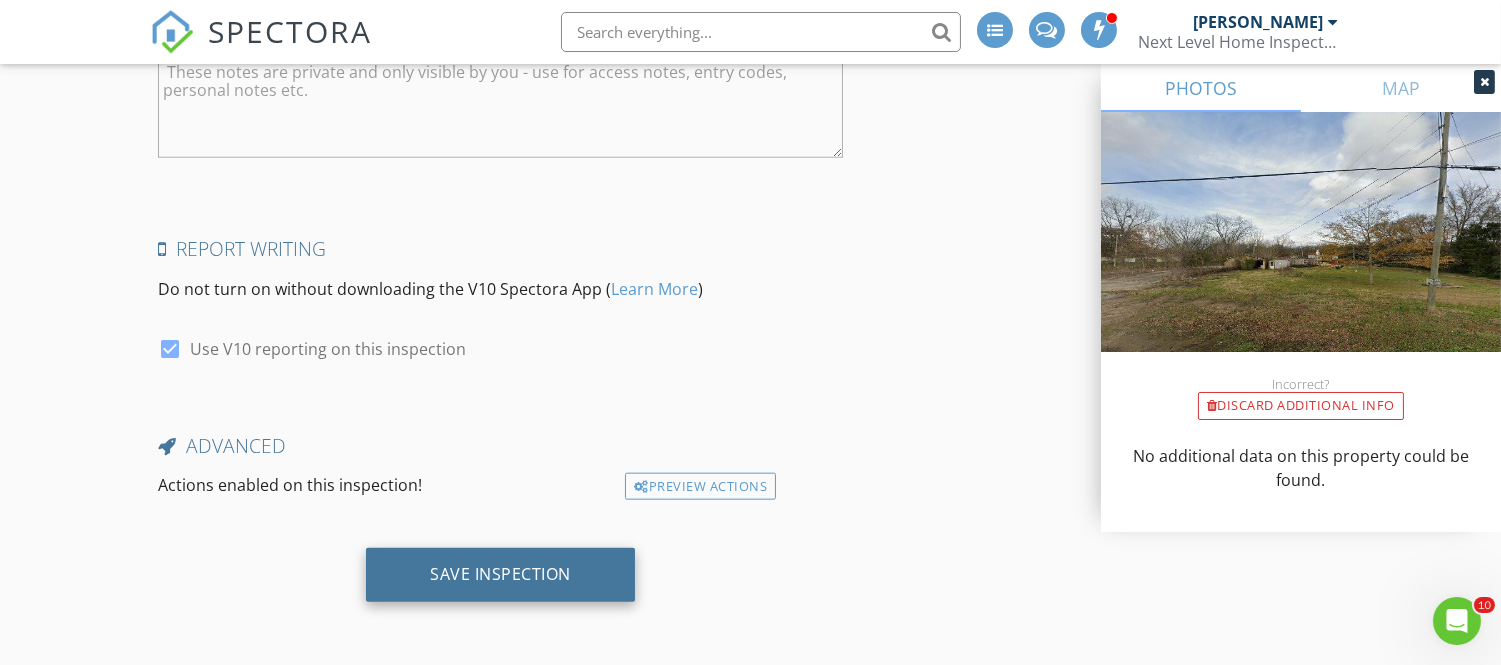 click on "Save Inspection" at bounding box center [500, 574] 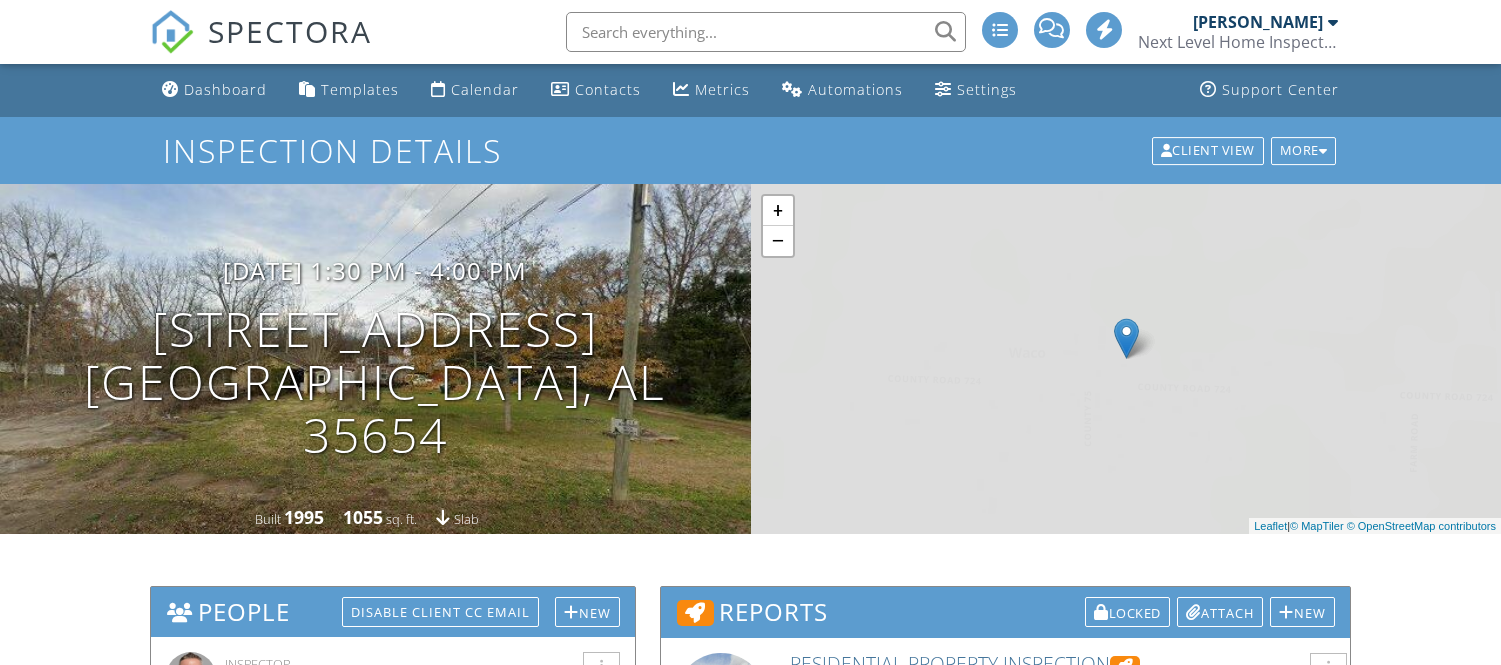scroll, scrollTop: 0, scrollLeft: 0, axis: both 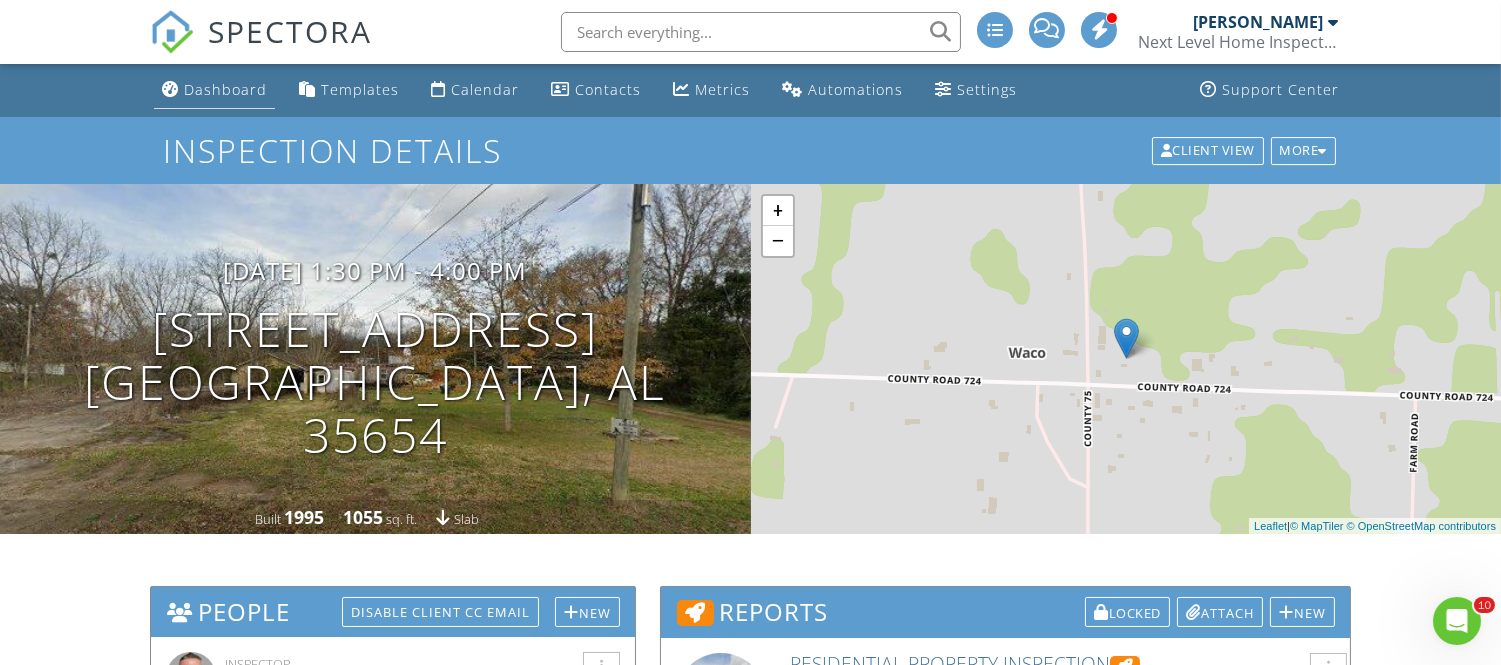 click on "Dashboard" at bounding box center [225, 89] 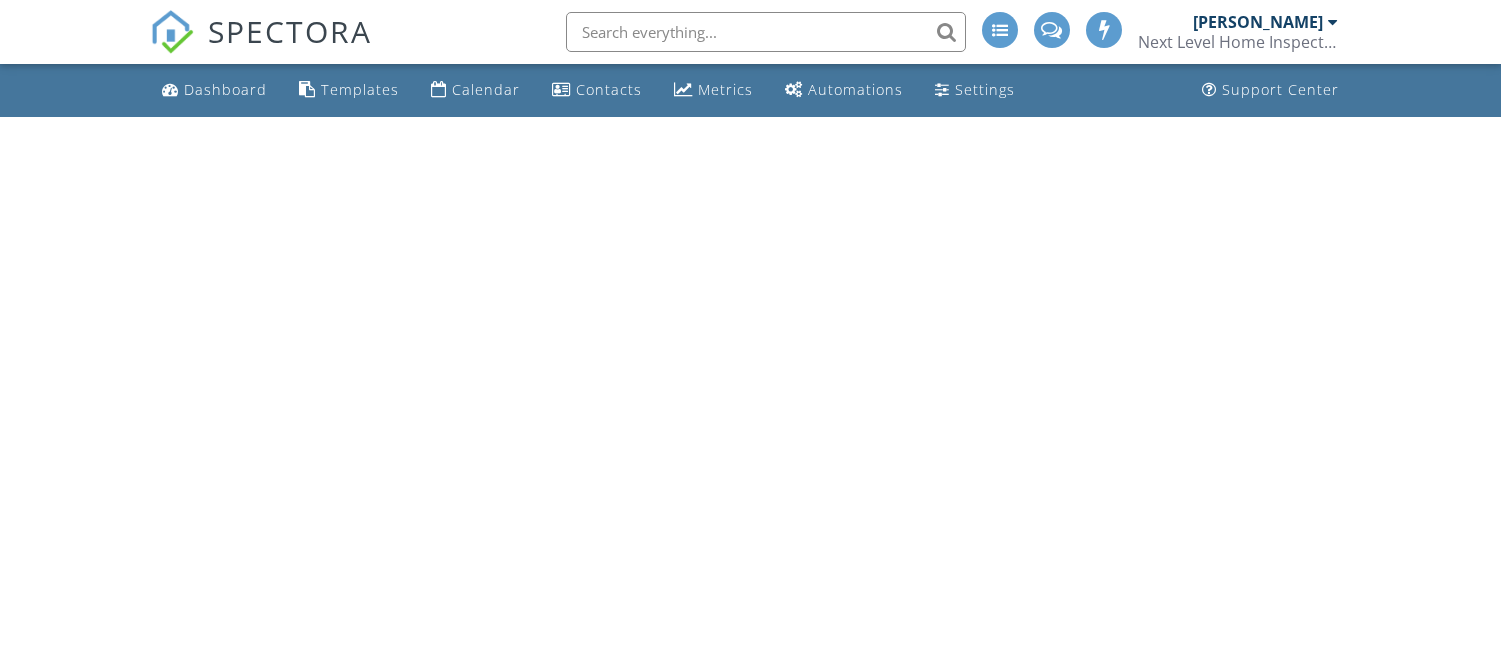 scroll, scrollTop: 0, scrollLeft: 0, axis: both 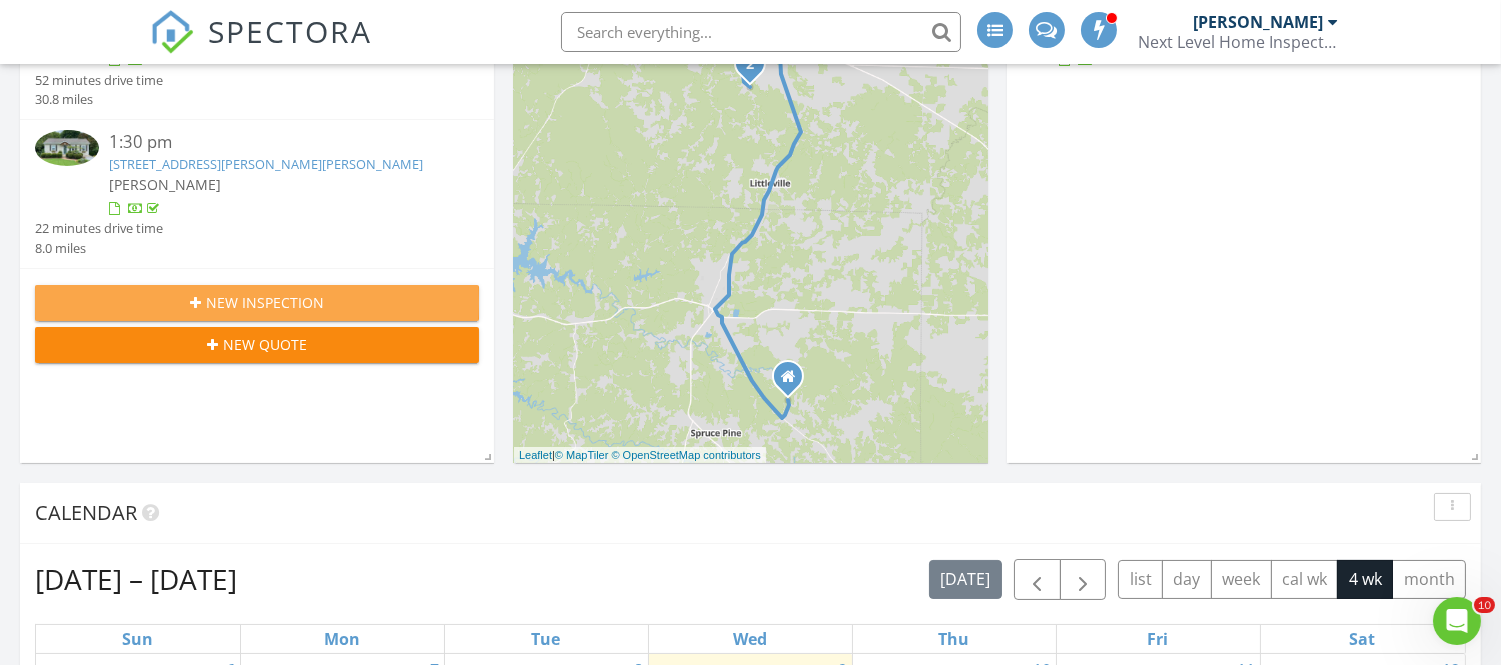 click on "New Inspection" at bounding box center [257, 303] 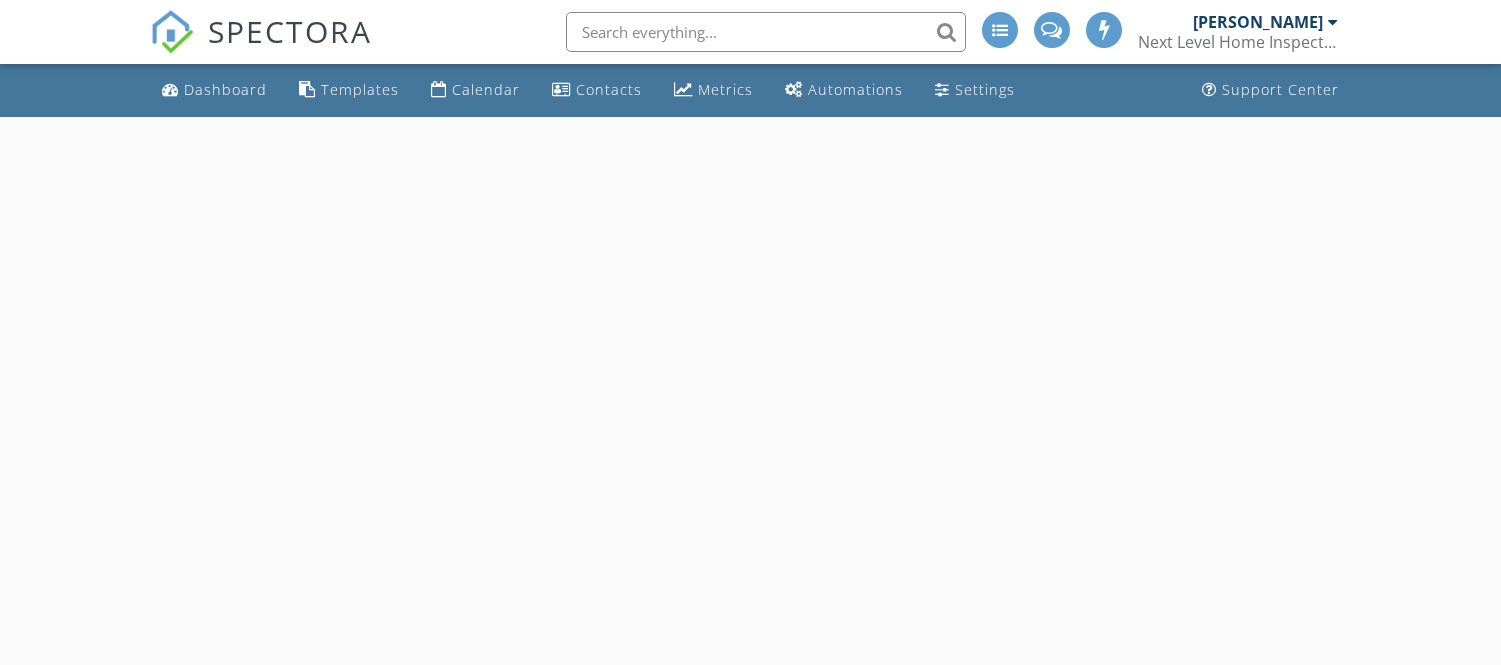 scroll, scrollTop: 0, scrollLeft: 0, axis: both 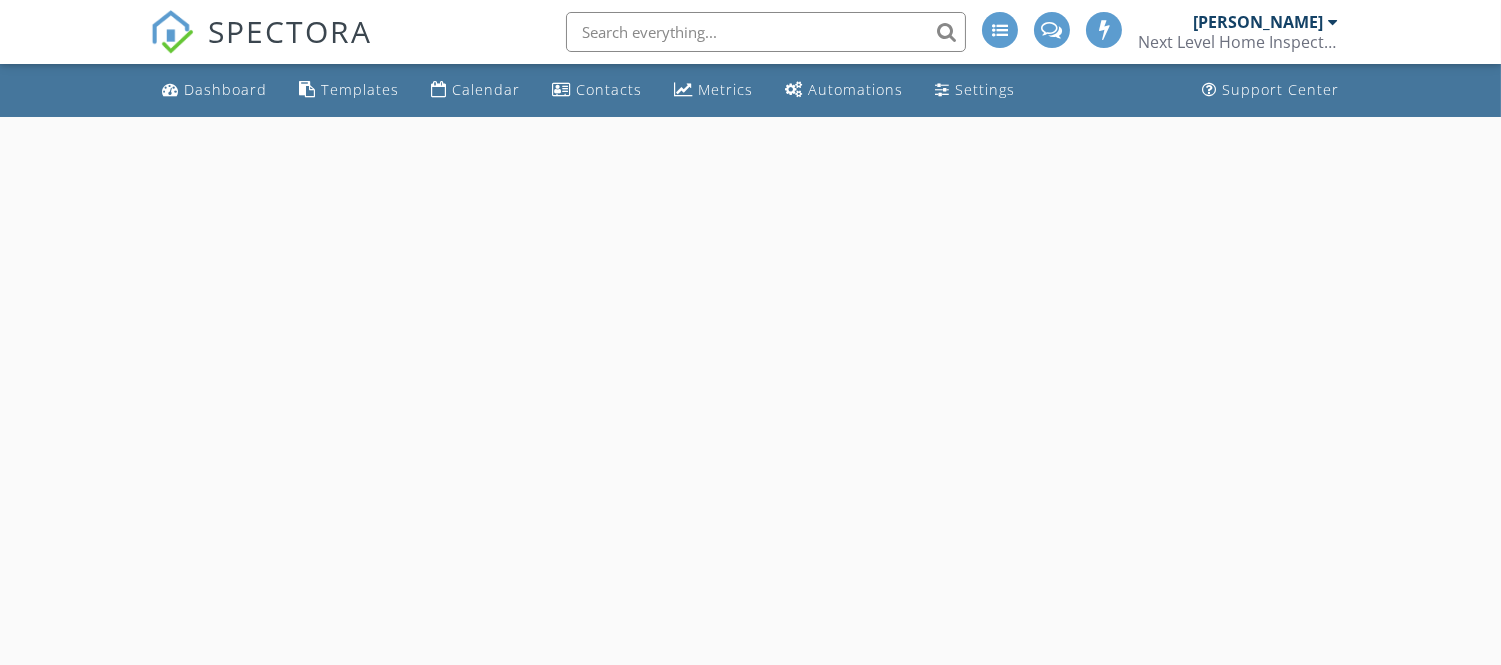 select on "6" 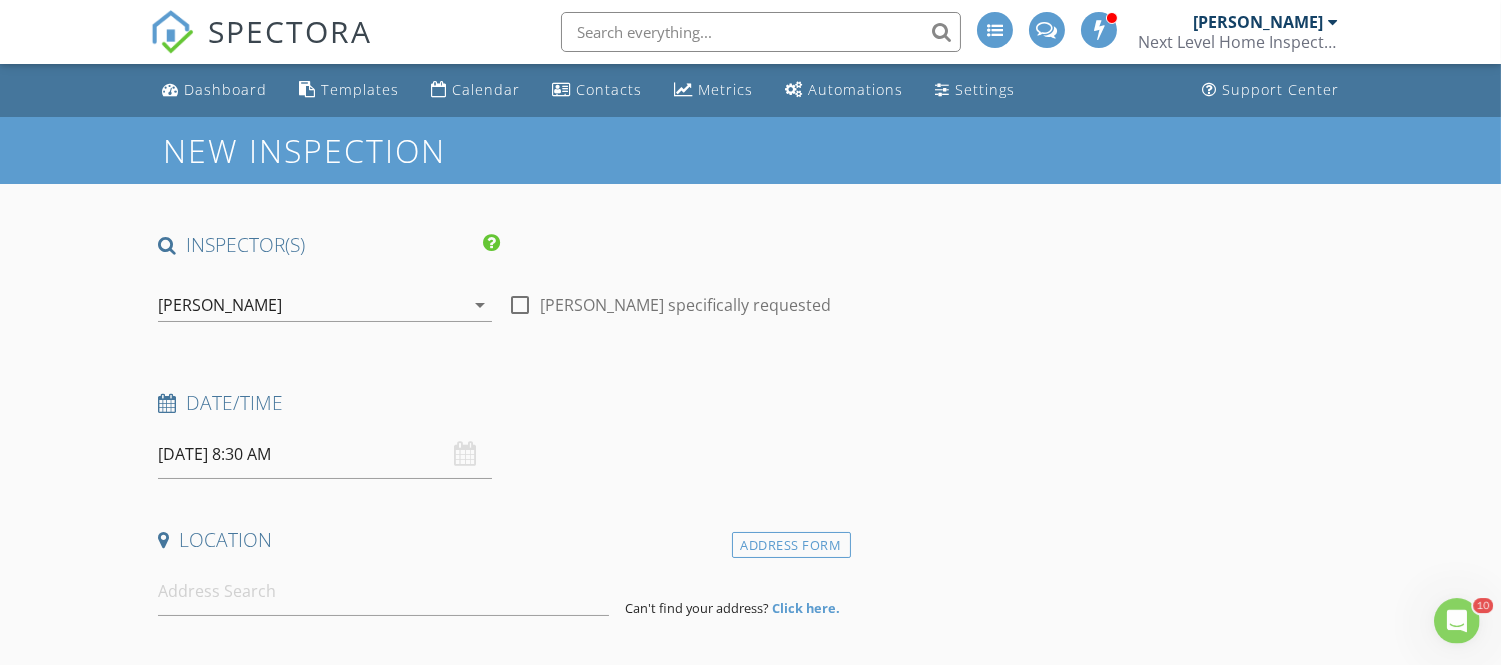 scroll, scrollTop: 0, scrollLeft: 0, axis: both 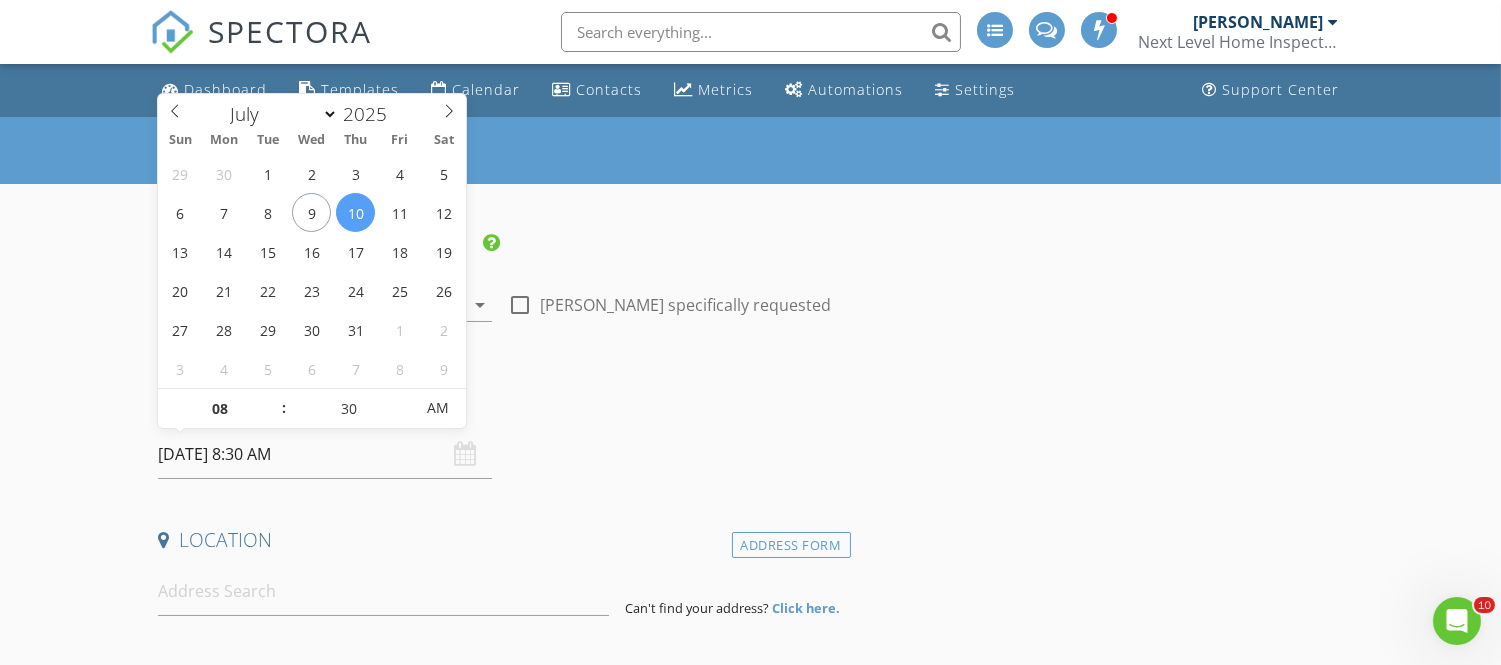 click on "[DATE] 8:30 AM" at bounding box center (325, 454) 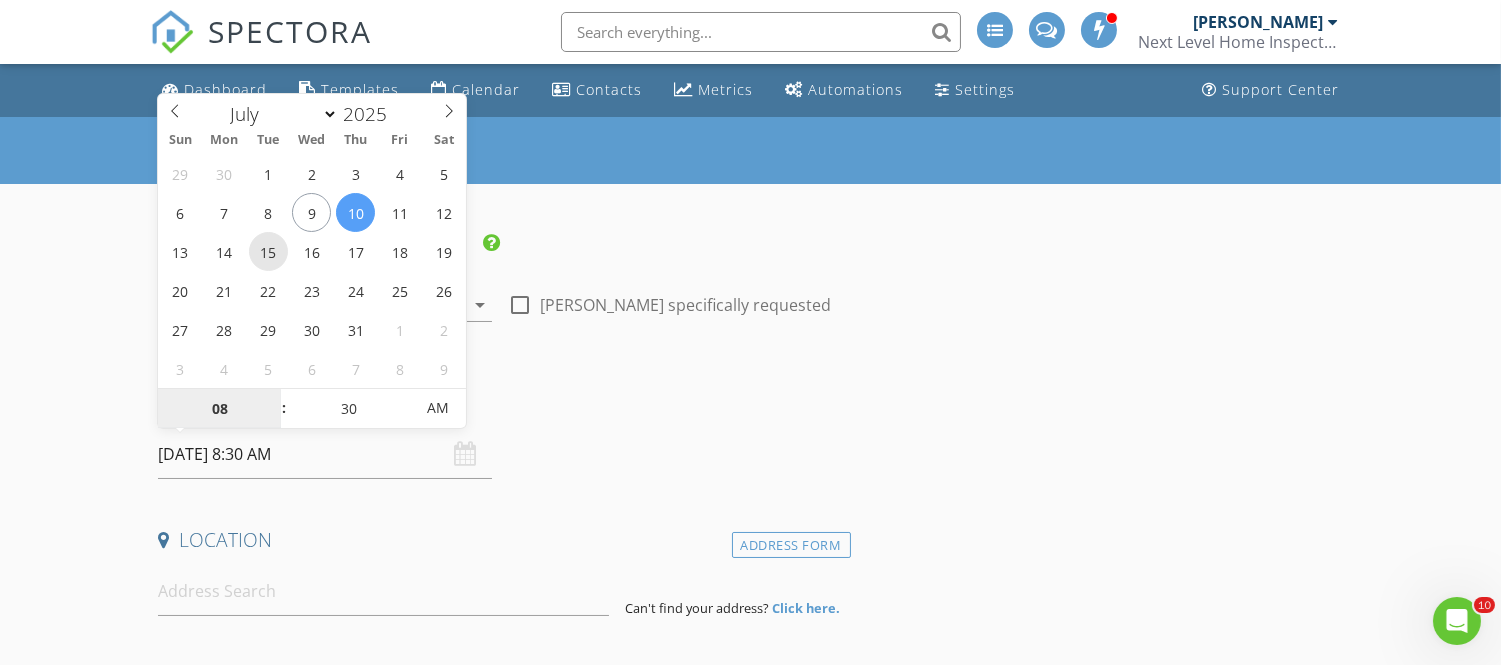 type on "[DATE] 8:30 AM" 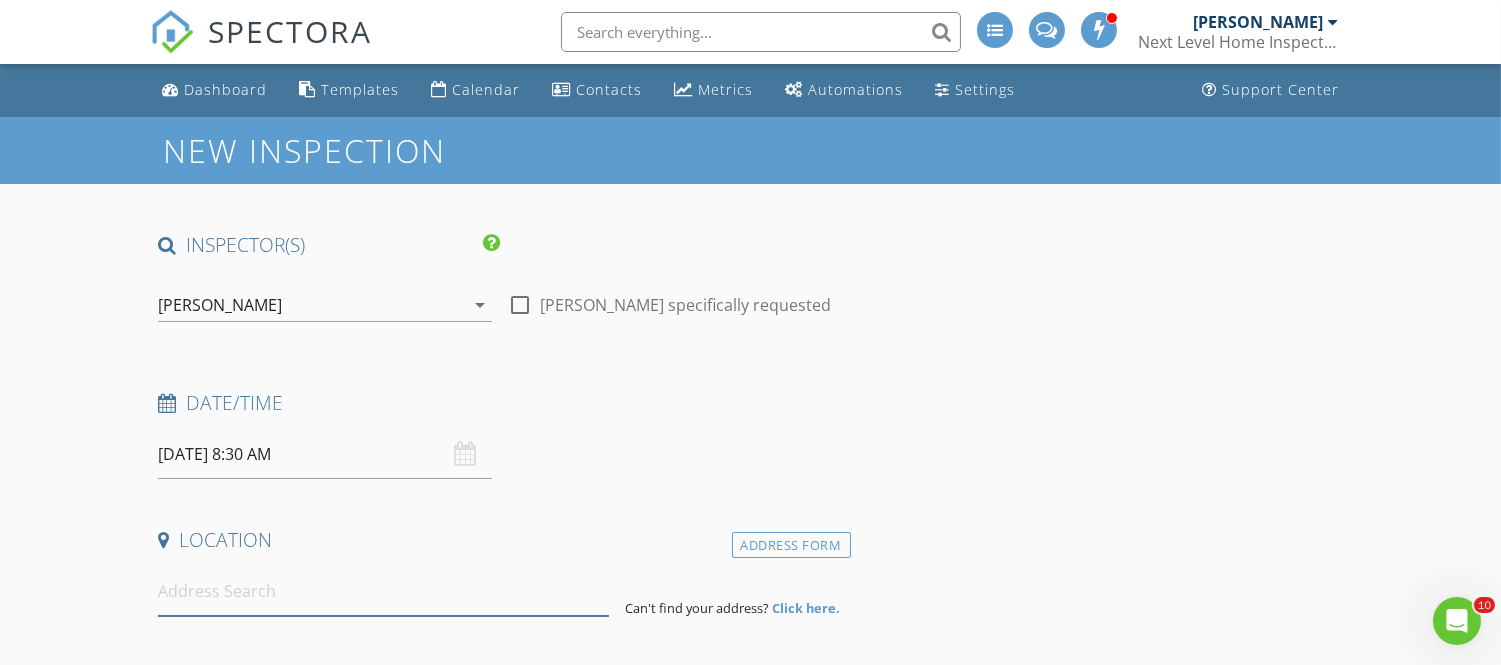 click at bounding box center (383, 591) 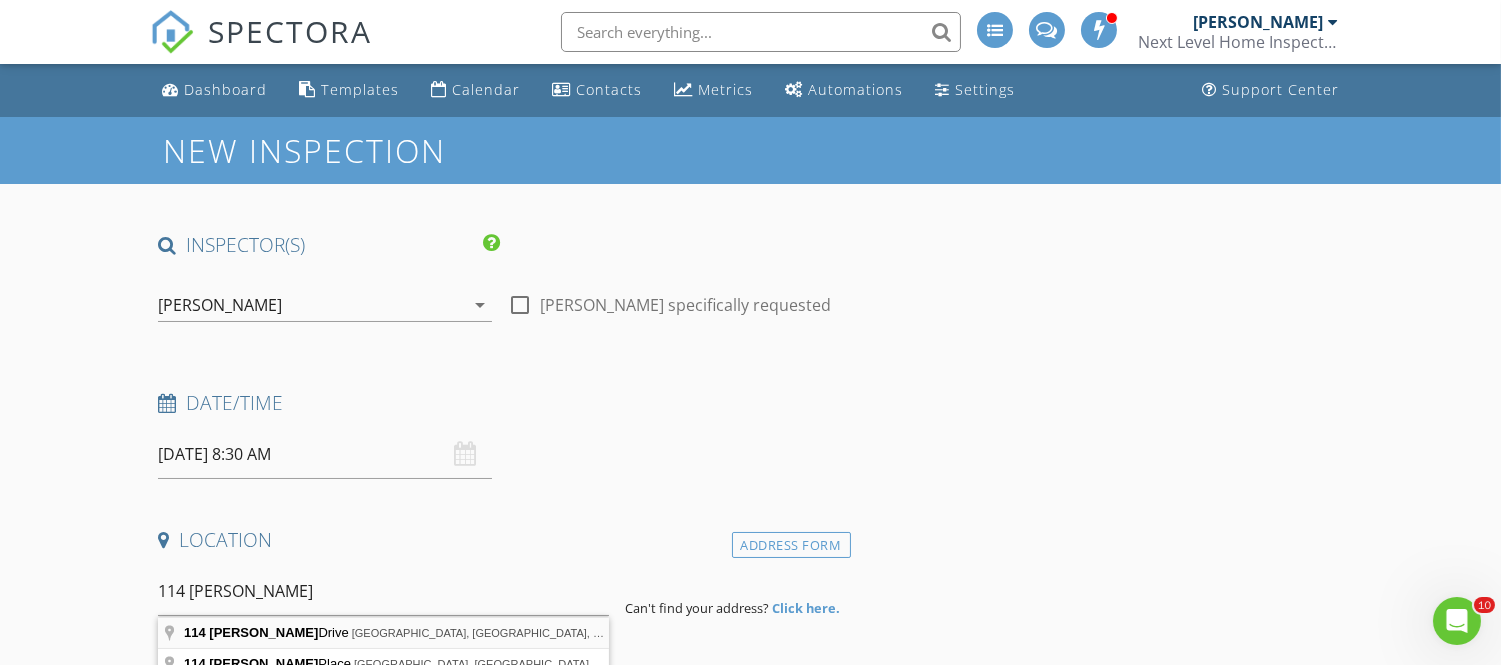 type on "[STREET_ADDRESS][PERSON_NAME]" 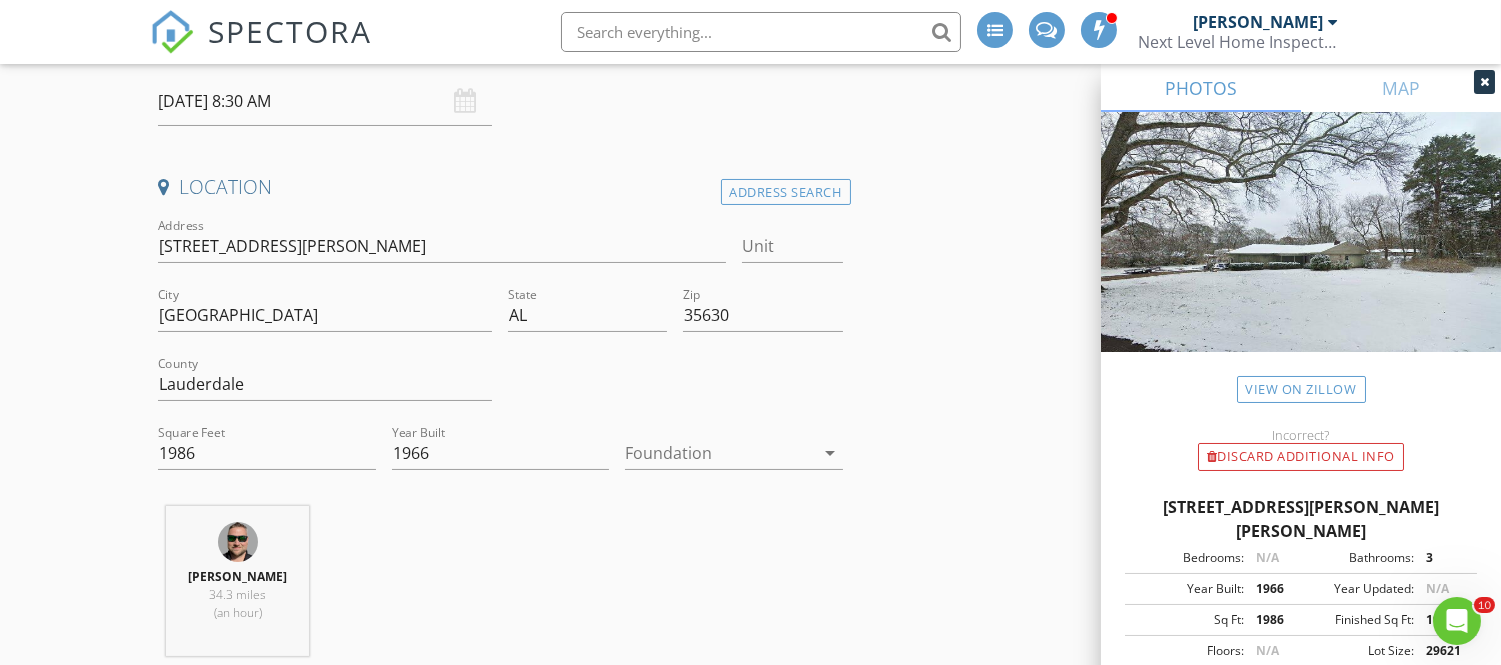 scroll, scrollTop: 354, scrollLeft: 0, axis: vertical 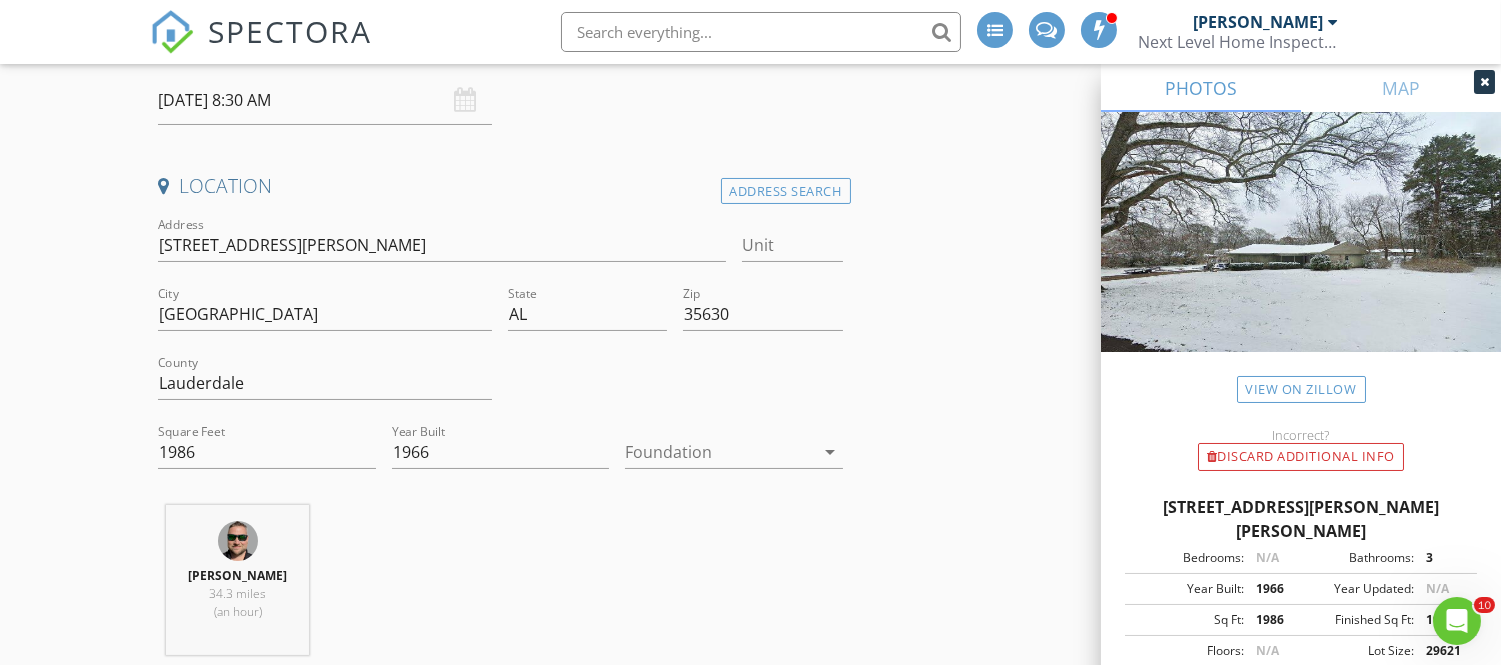 click at bounding box center (719, 452) 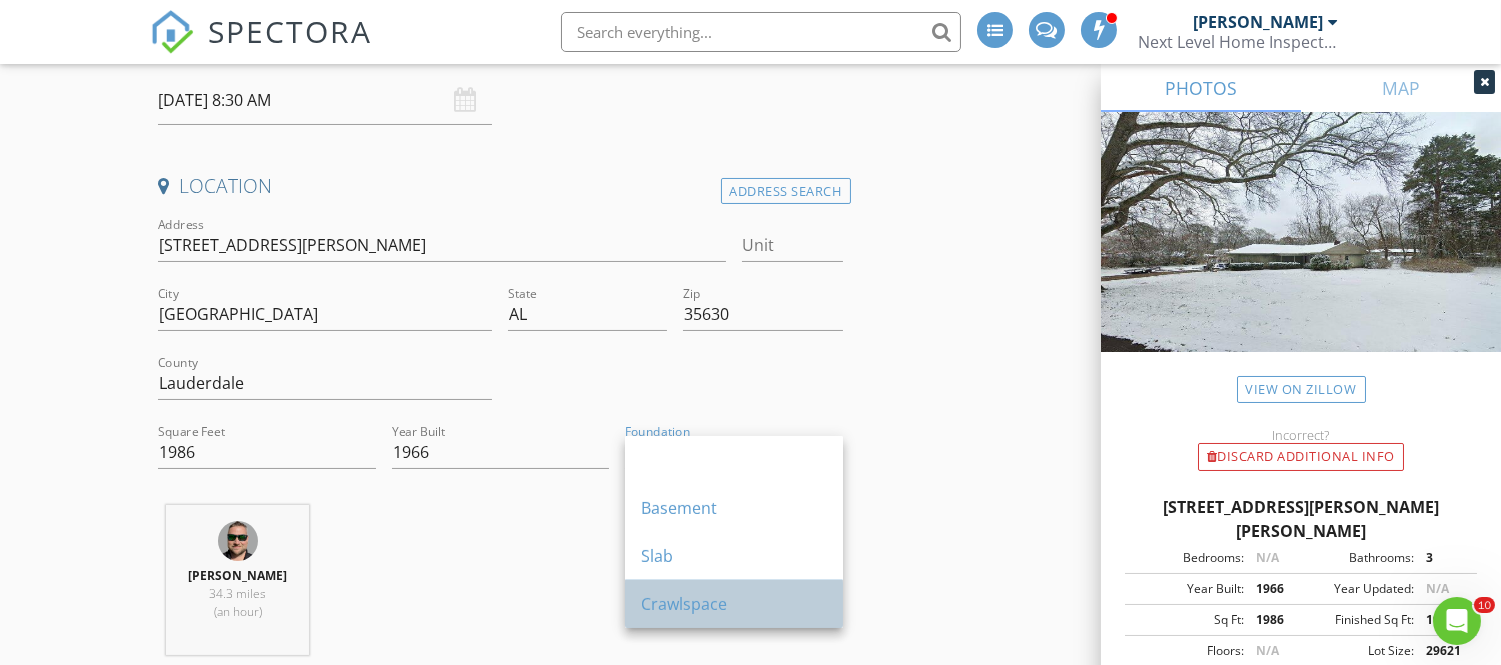 click on "Crawlspace" at bounding box center [734, 604] 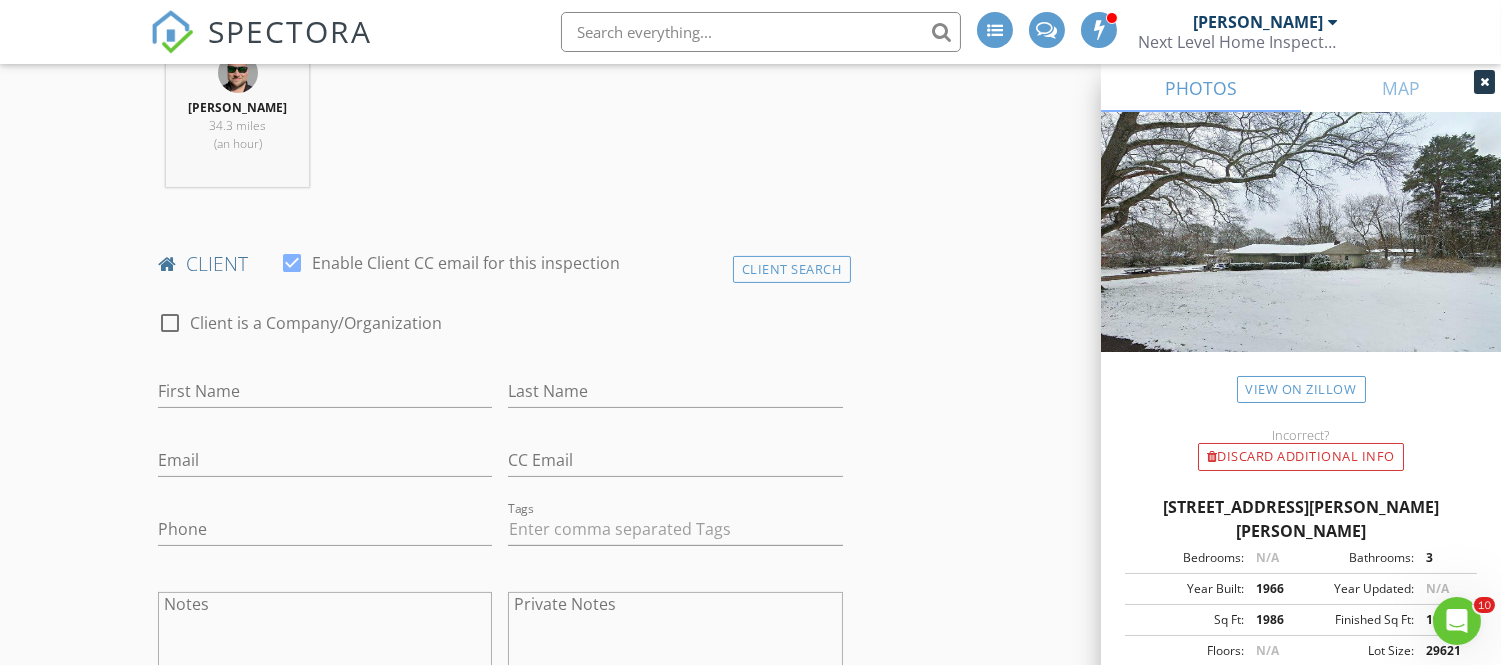 scroll, scrollTop: 823, scrollLeft: 0, axis: vertical 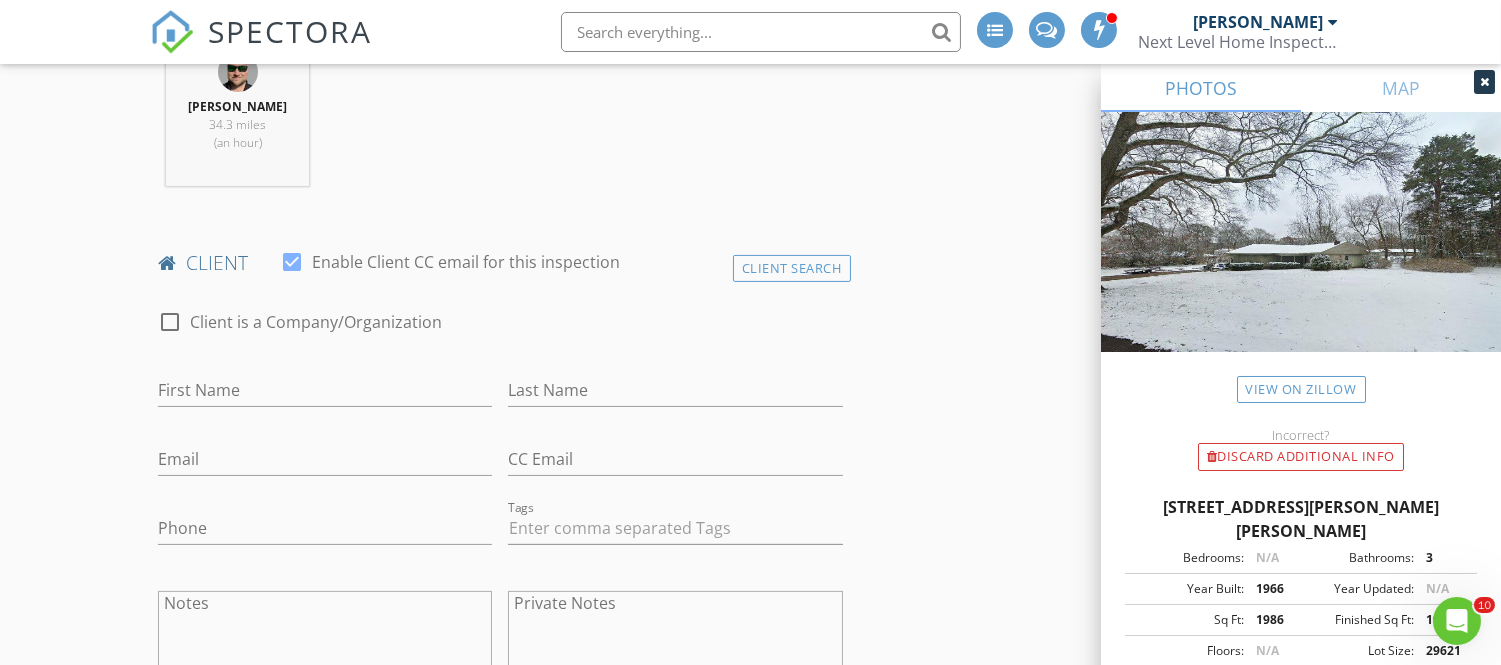 click on "First Name" at bounding box center (325, 400) 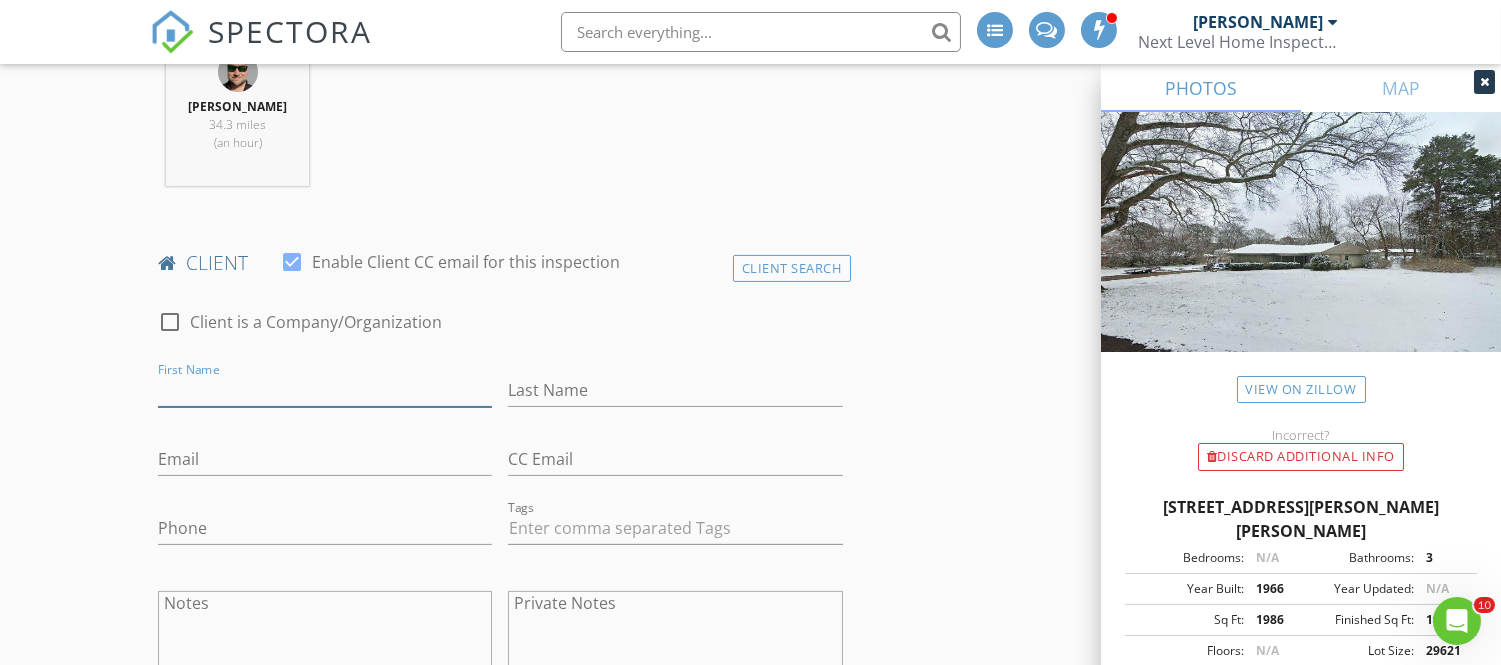 click on "First Name" at bounding box center (325, 390) 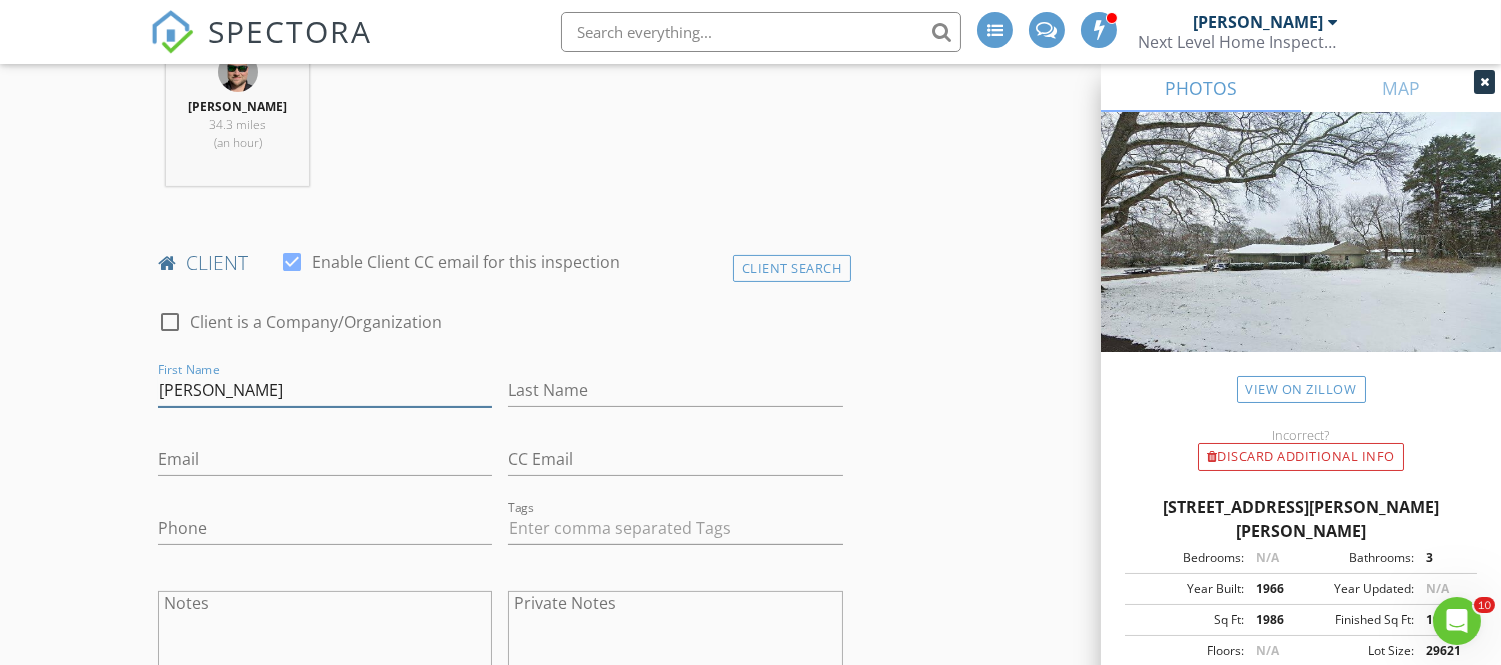type on "[PERSON_NAME]" 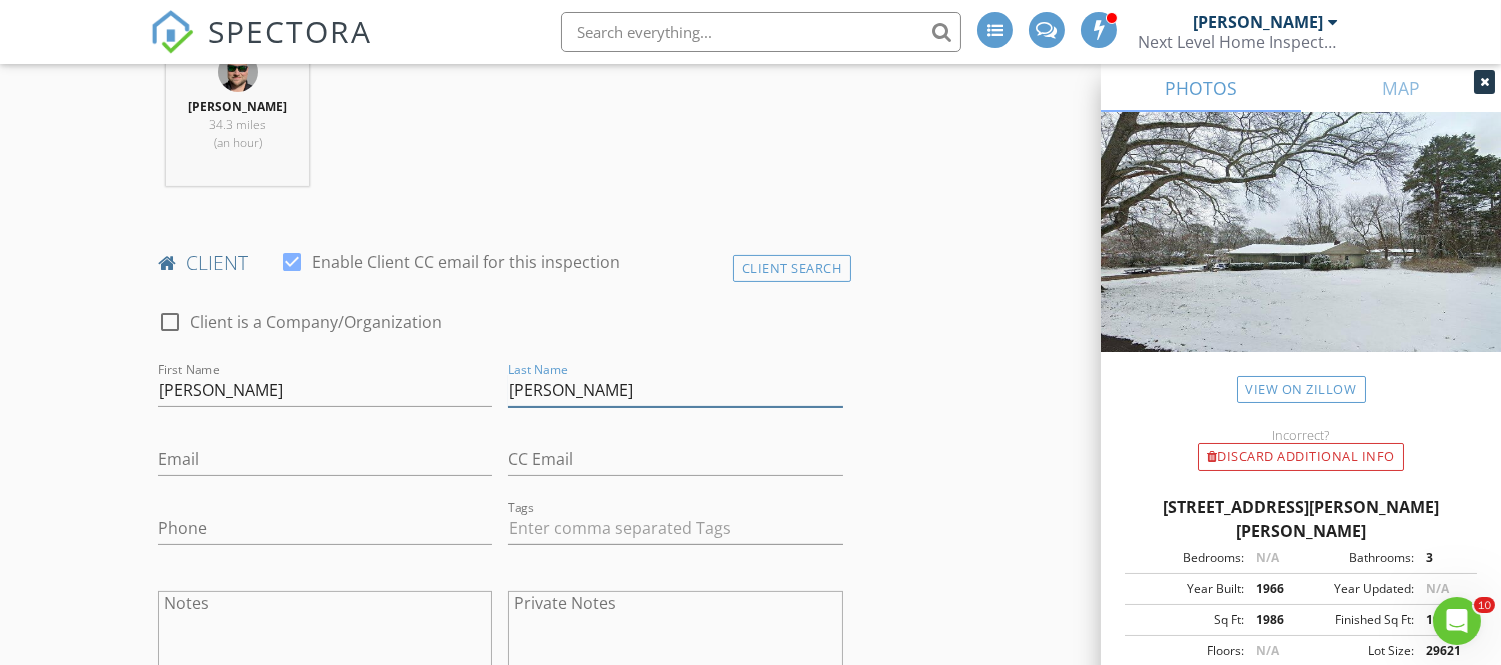 type on "[PERSON_NAME]" 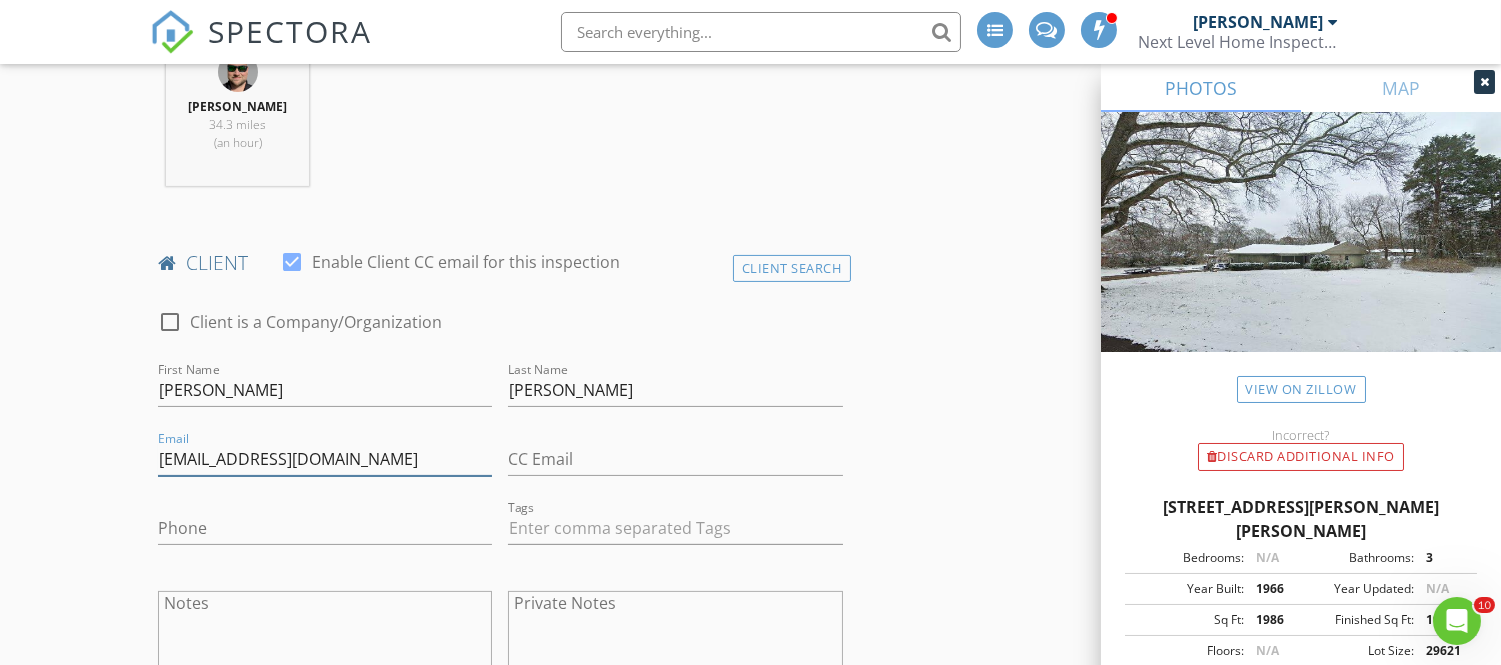 type on "[EMAIL_ADDRESS][DOMAIN_NAME]" 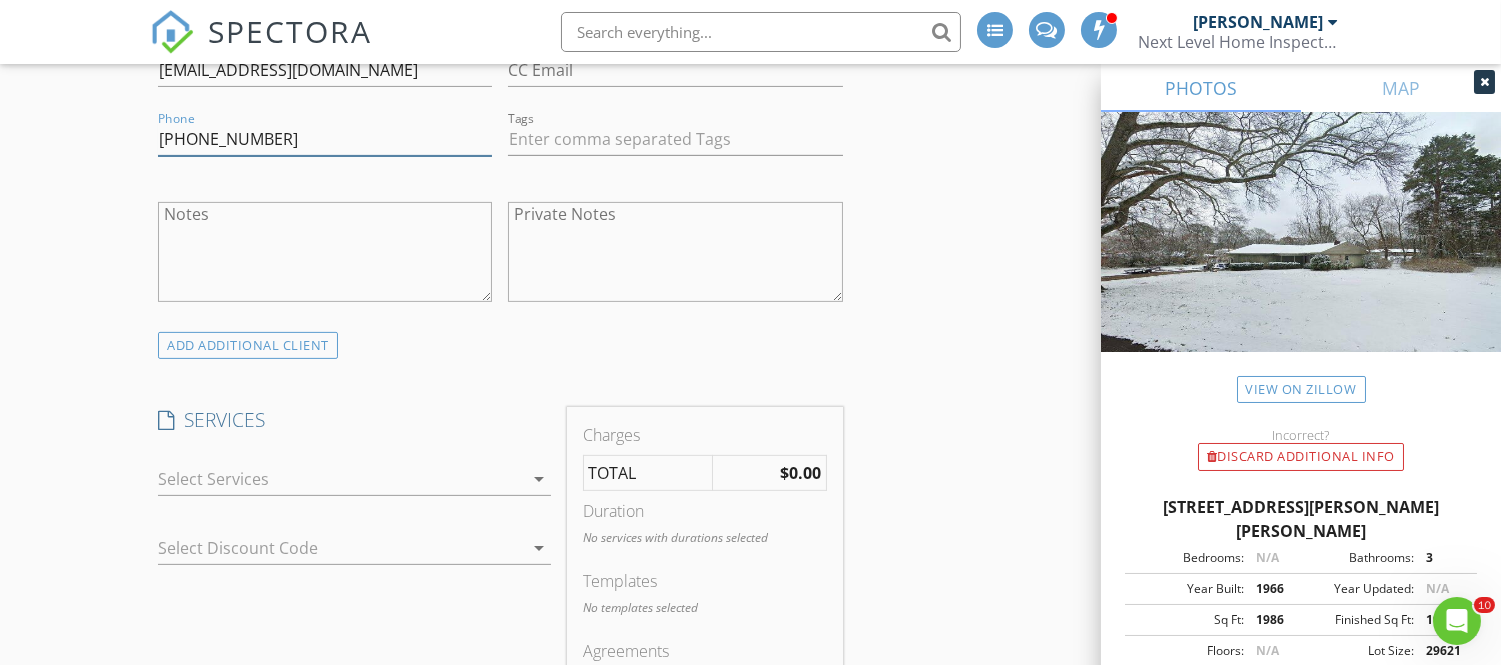 scroll, scrollTop: 1313, scrollLeft: 0, axis: vertical 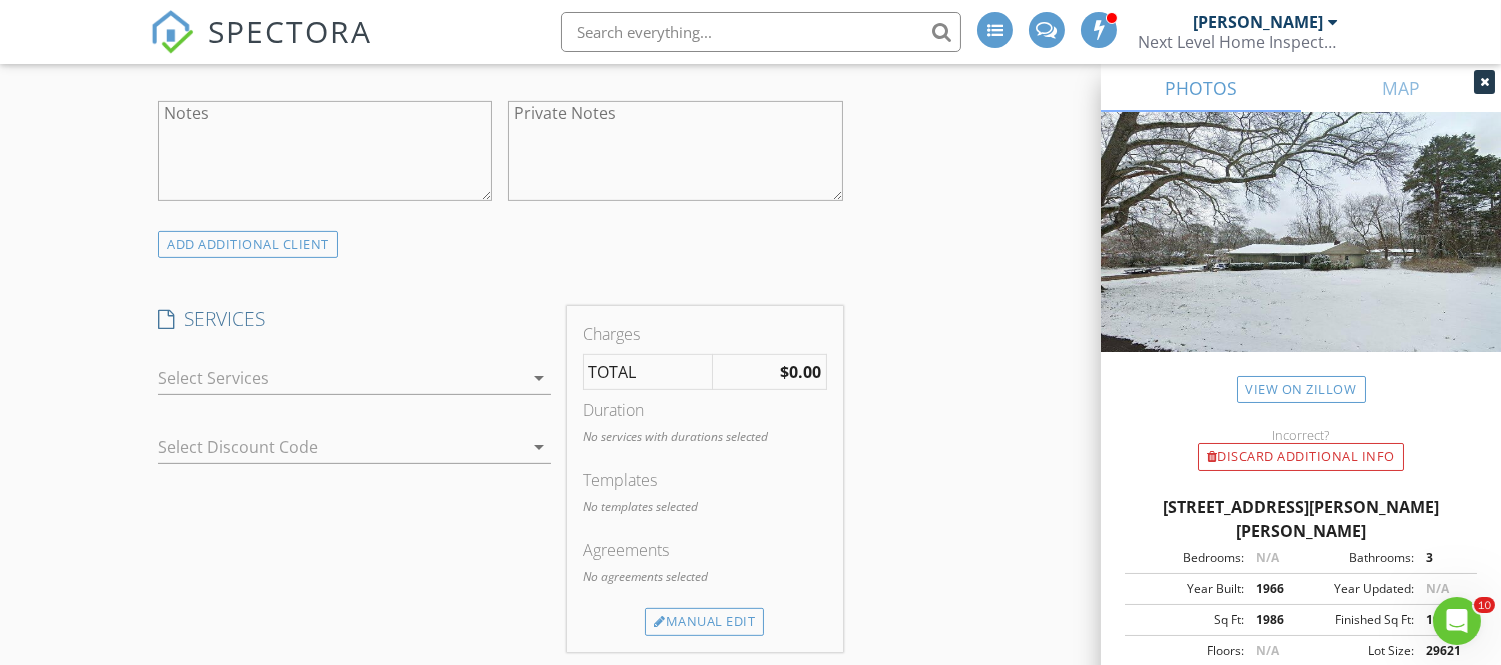 type on "[PHONE_NUMBER]" 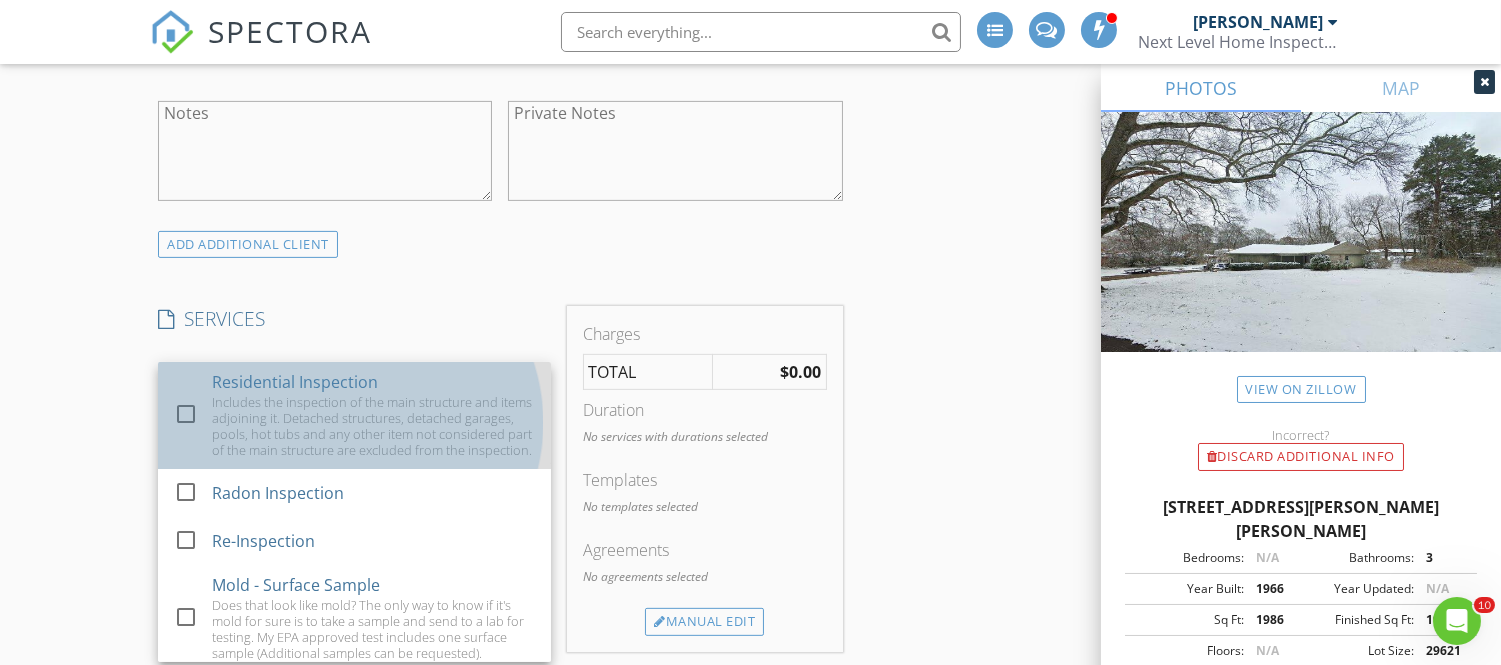 click on "Residential Inspection" at bounding box center [295, 382] 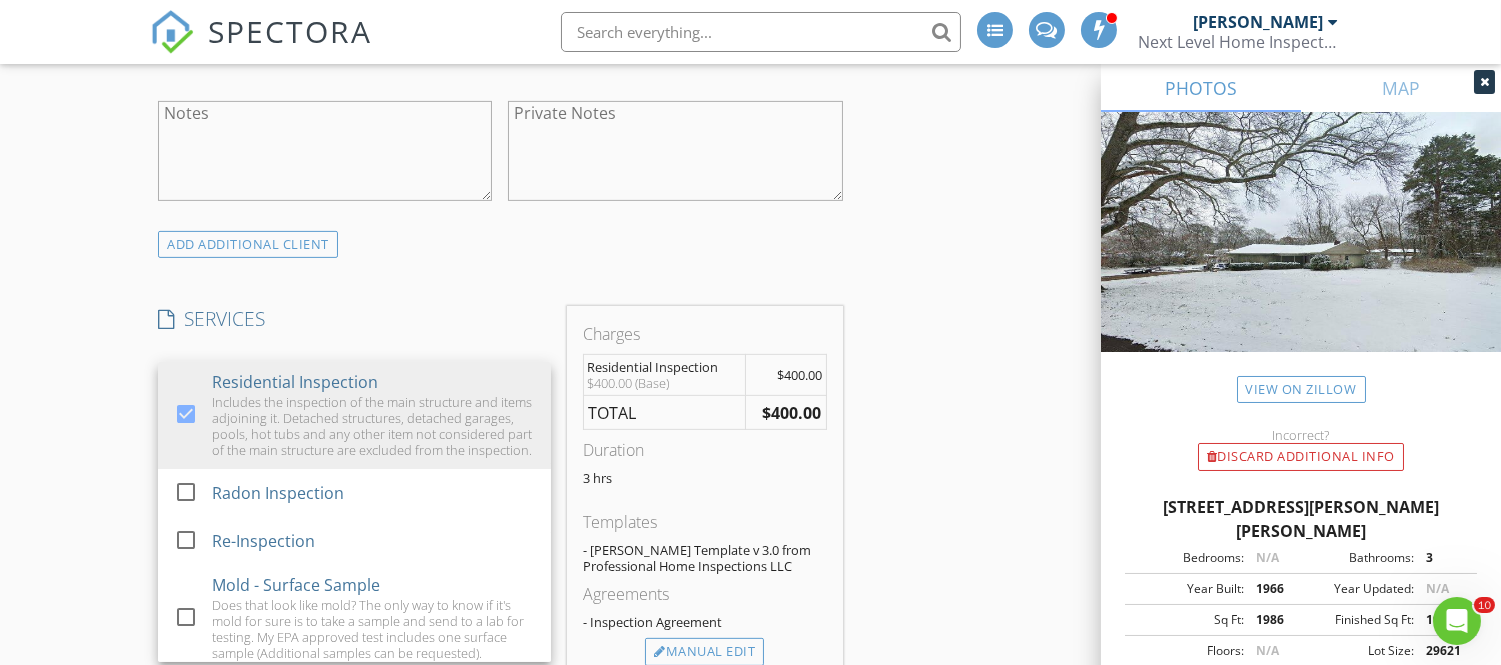 click on "INSPECTOR(S)
check_box   Eric West   PRIMARY   Eric West arrow_drop_down   check_box_outline_blank Eric West specifically requested
Date/Time
07/15/2025 8:30 AM
Location
Address Search       Address 114 Wyers Dr   Unit   City Florence   State AL   Zip 35630   County Lauderdale     Square Feet 1986   Year Built 1966   Foundation Crawlspace arrow_drop_down     Eric West     34.3 miles     (an hour)
client
check_box Enable Client CC email for this inspection   Client Search     check_box_outline_blank Client is a Company/Organization     First Name Beth   Last Name Caldwell   Email cuttingedgepinky@gmail.com   CC Email   Phone 256-577-6457         Tags         Notes   Private Notes
ADD ADDITIONAL client
SERVICES
check_box   Residential Inspection   check_box_outline_blank" at bounding box center (500, 618) 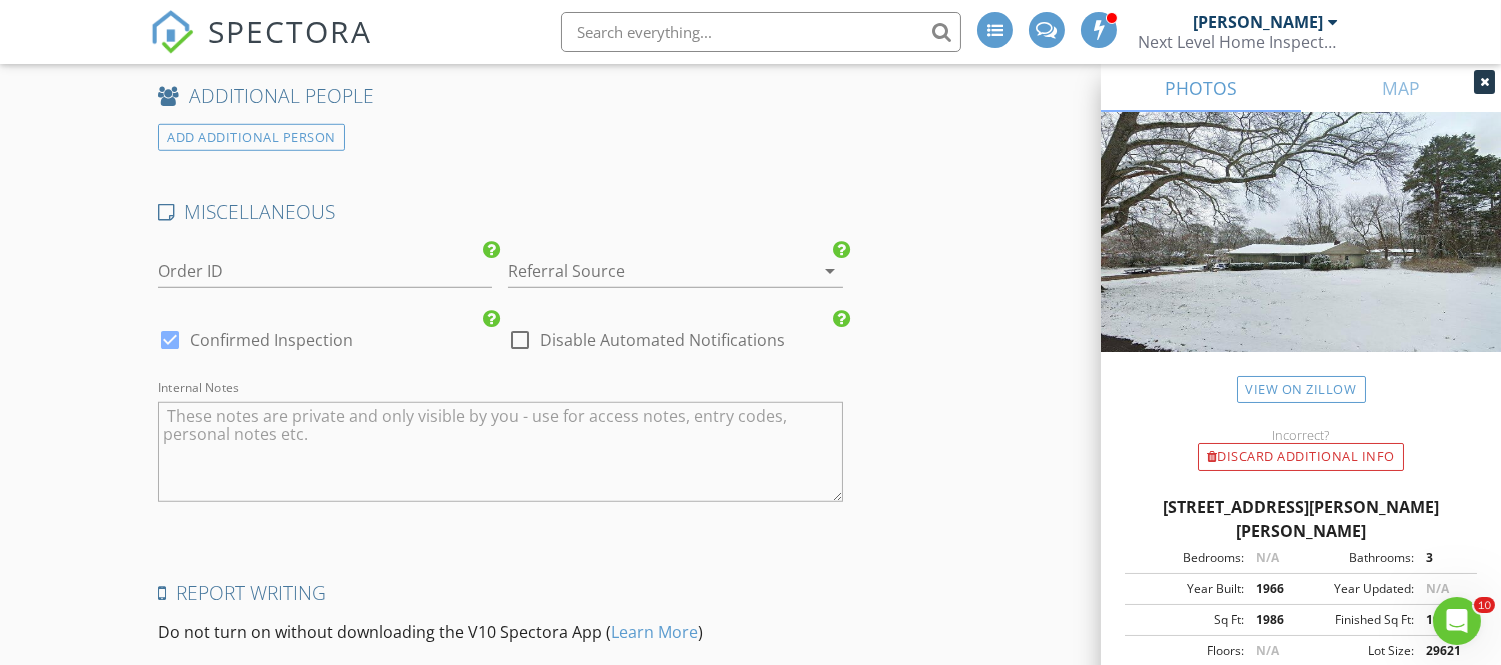 scroll, scrollTop: 2788, scrollLeft: 0, axis: vertical 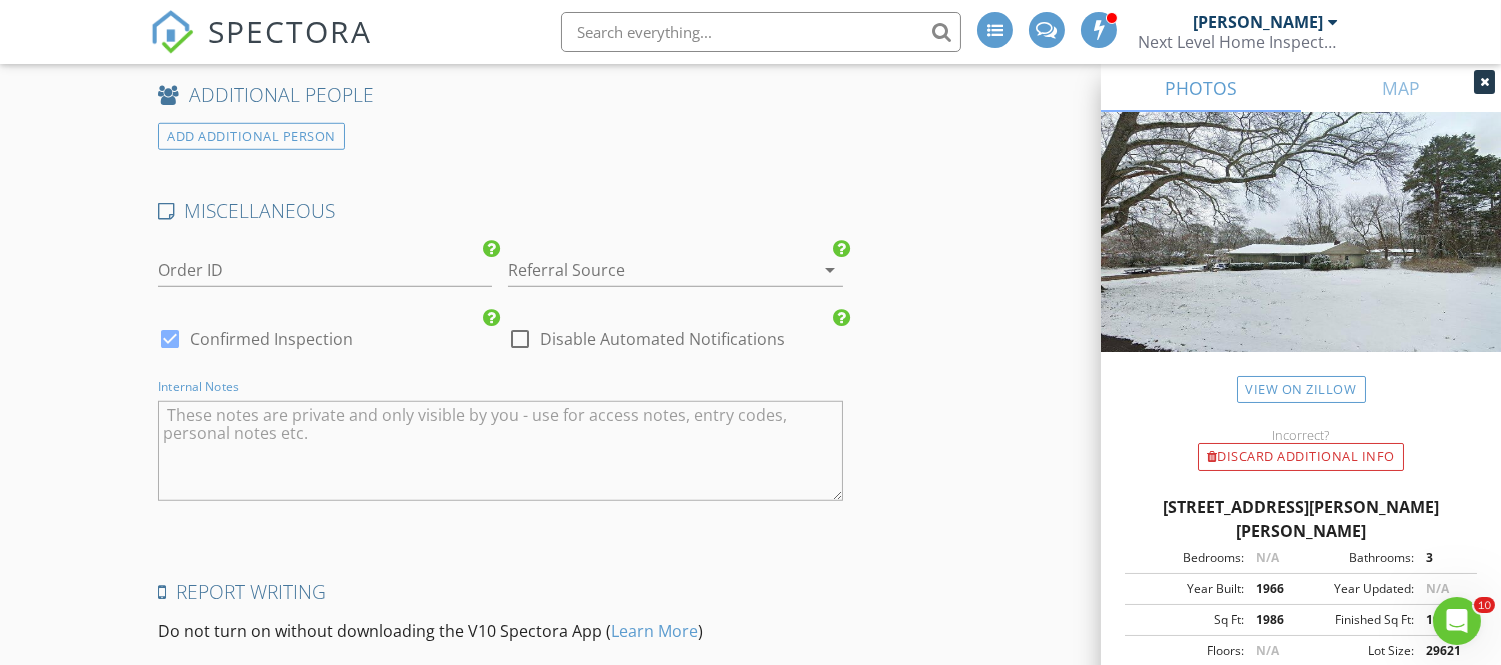 click at bounding box center [500, 451] 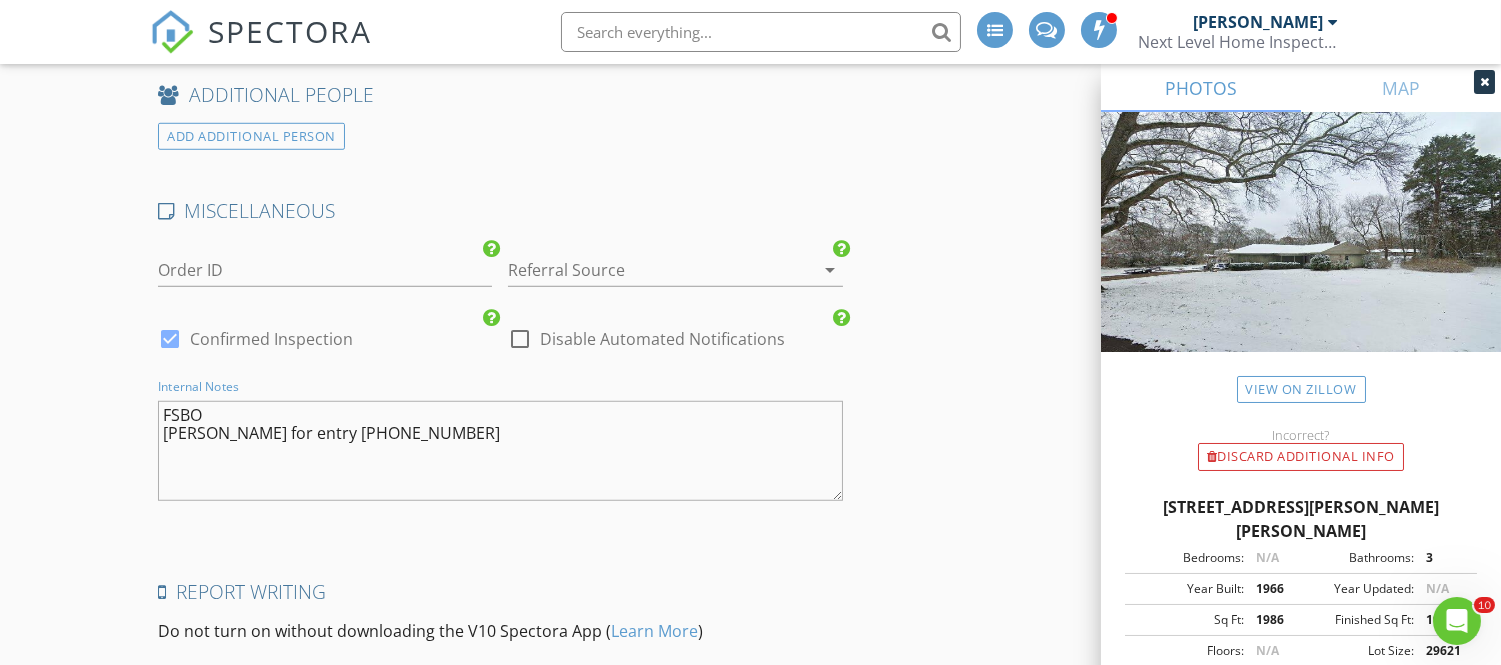 scroll, scrollTop: 2820, scrollLeft: 0, axis: vertical 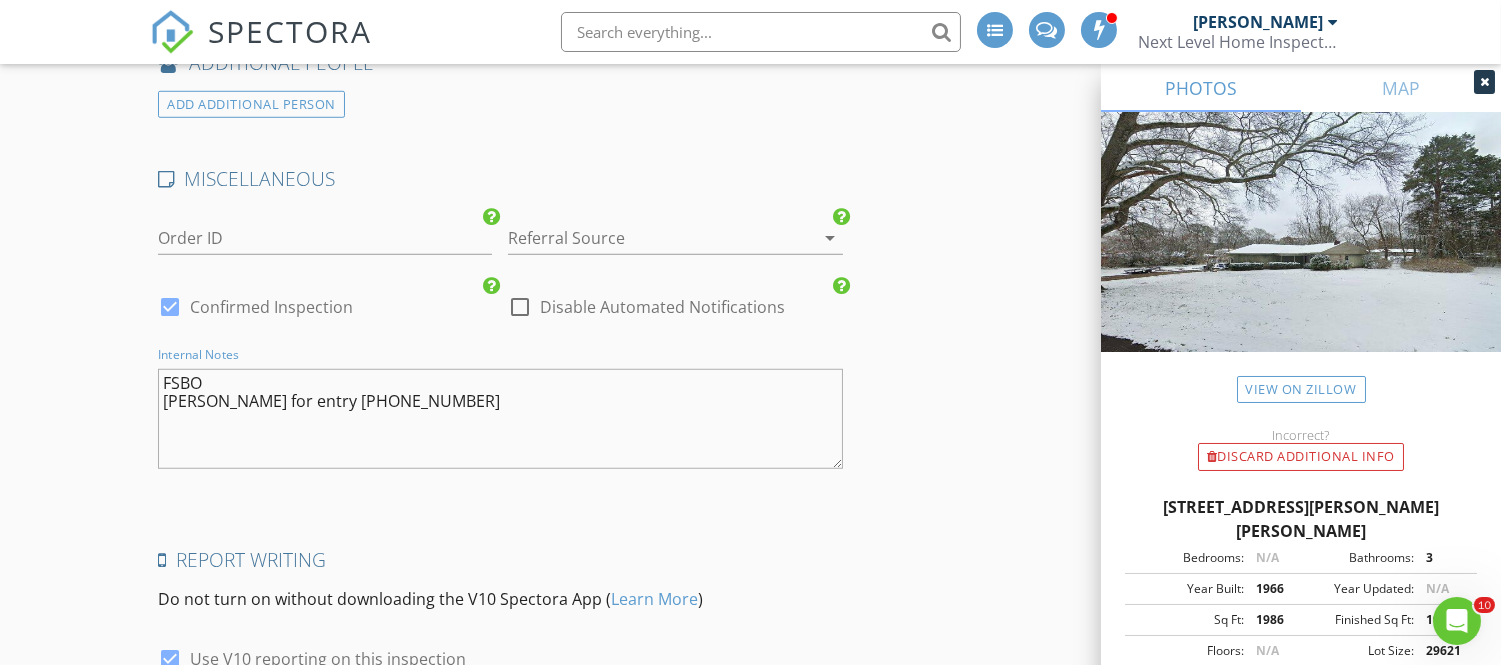 click on "FSBO
Garry Kelley for entry (256) 3357402" at bounding box center (500, 419) 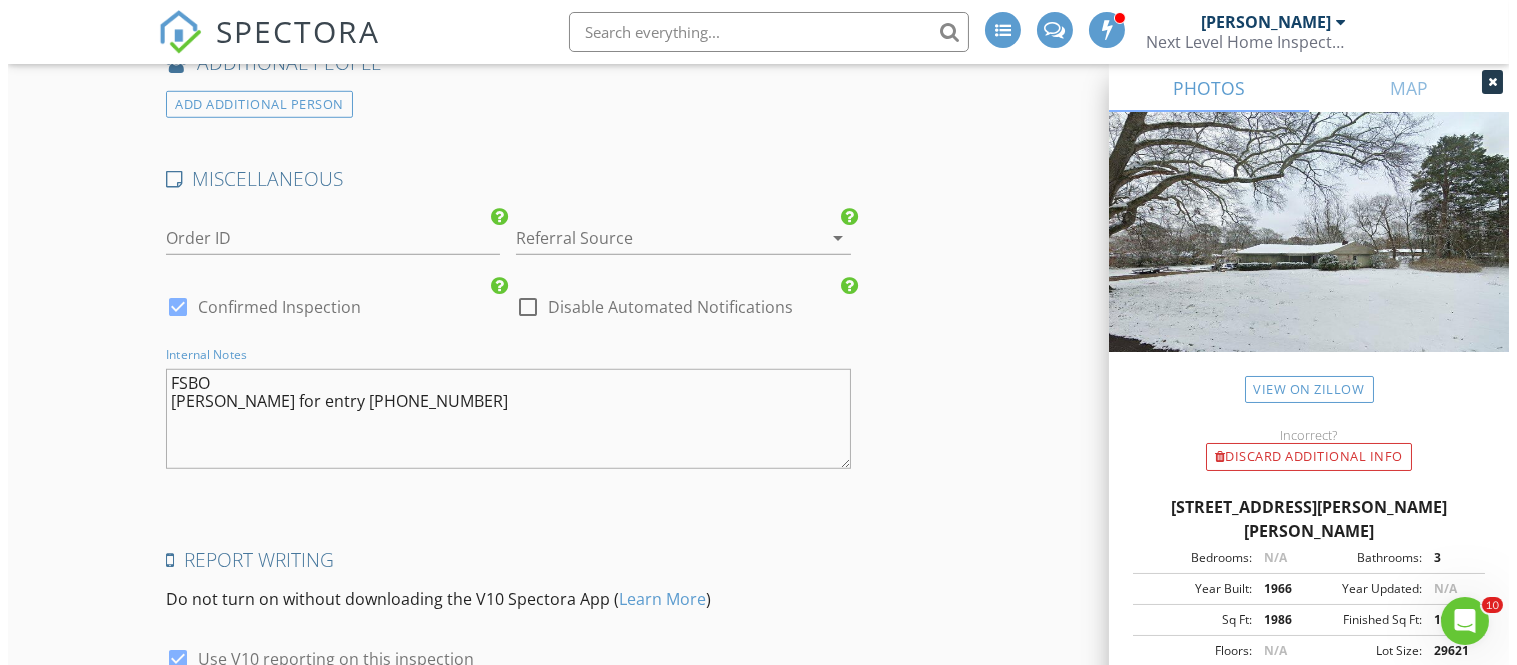 scroll, scrollTop: 3131, scrollLeft: 0, axis: vertical 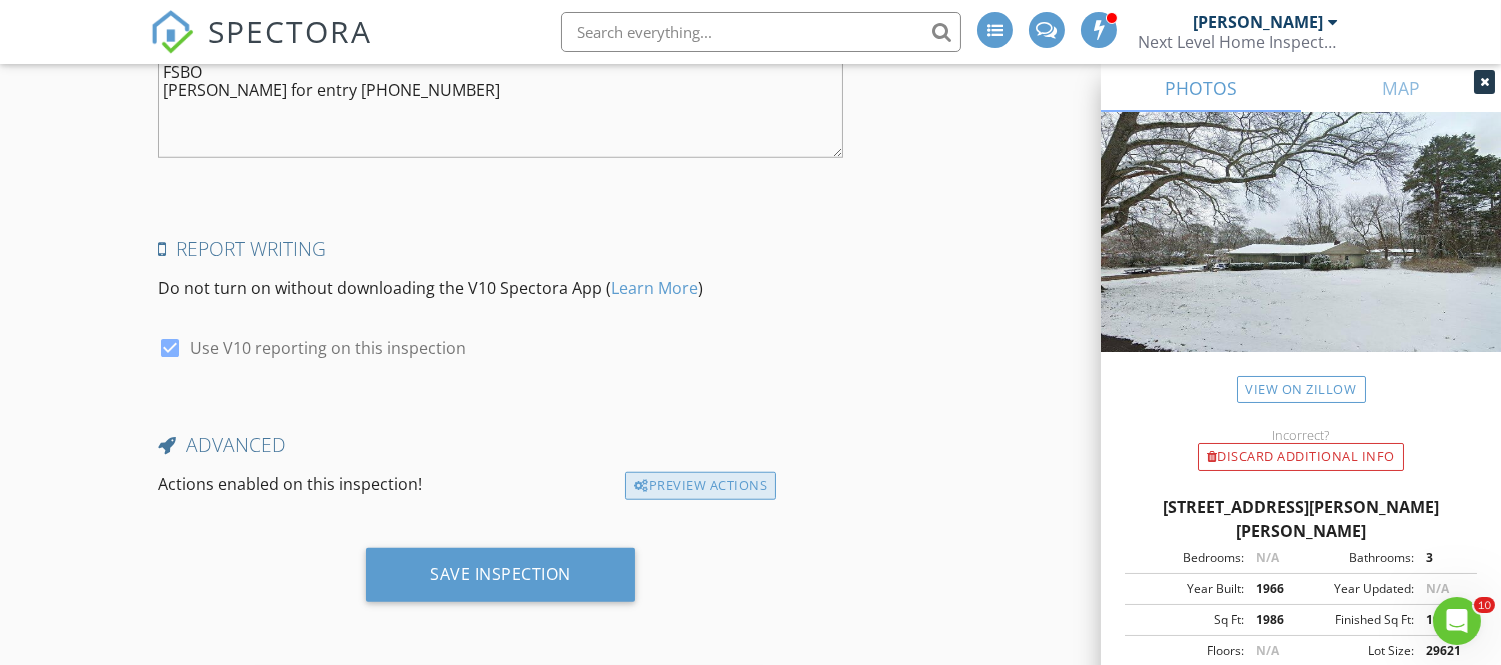 type on "FSBO
[PERSON_NAME] for entry [PHONE_NUMBER]" 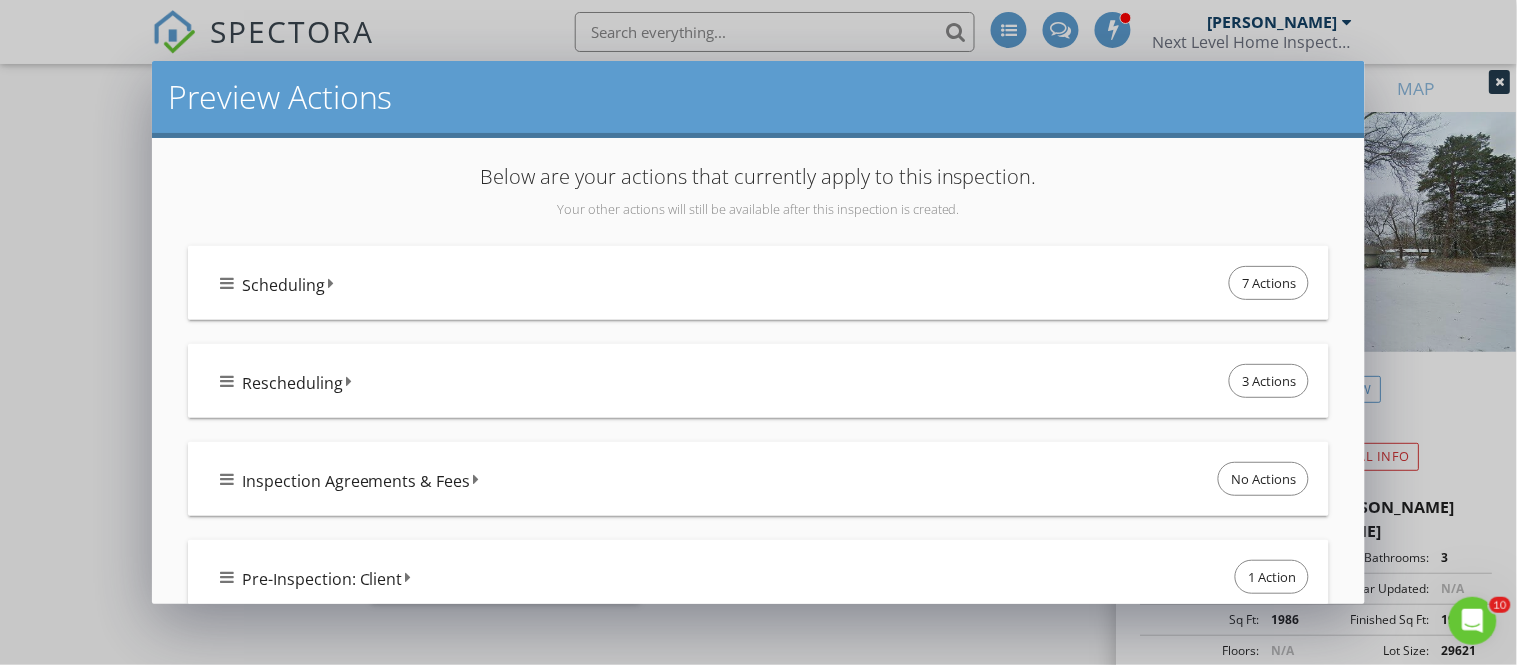 click on "Scheduling
7 Actions" at bounding box center [767, 283] 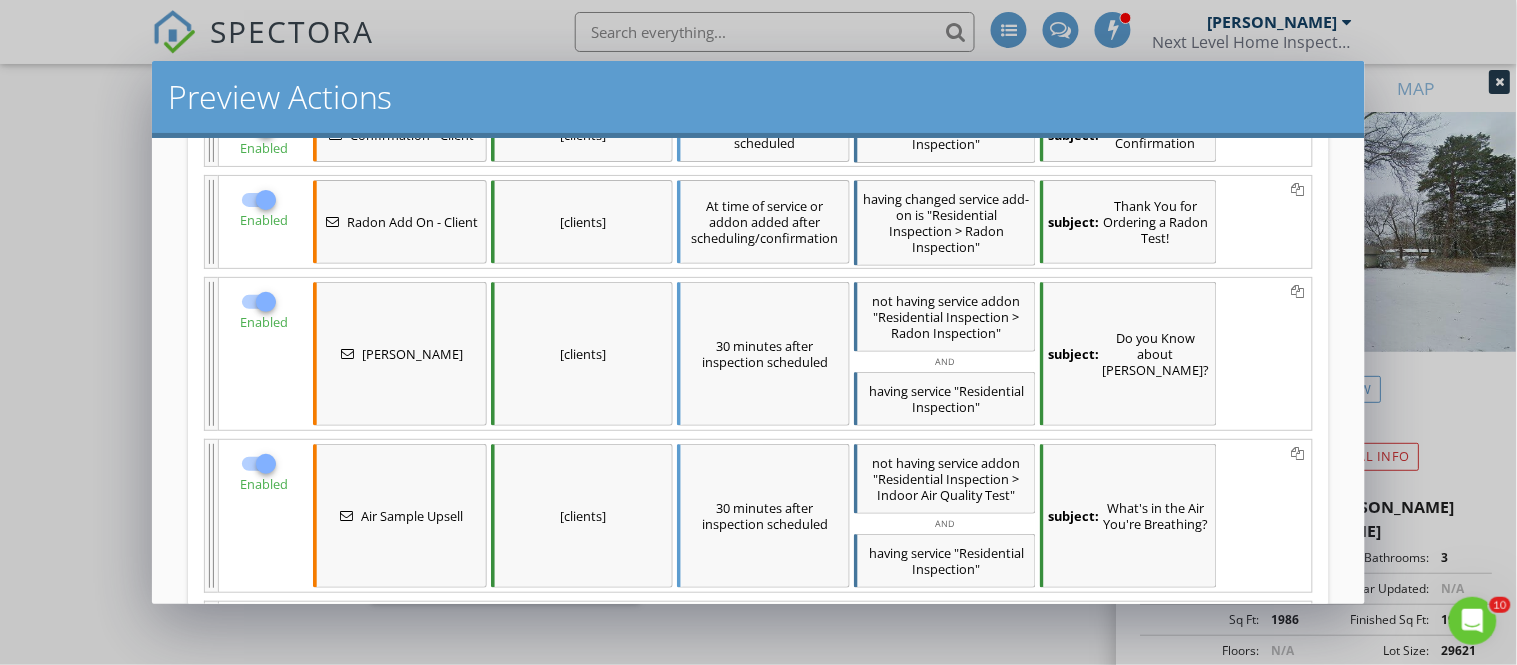 scroll, scrollTop: 378, scrollLeft: 0, axis: vertical 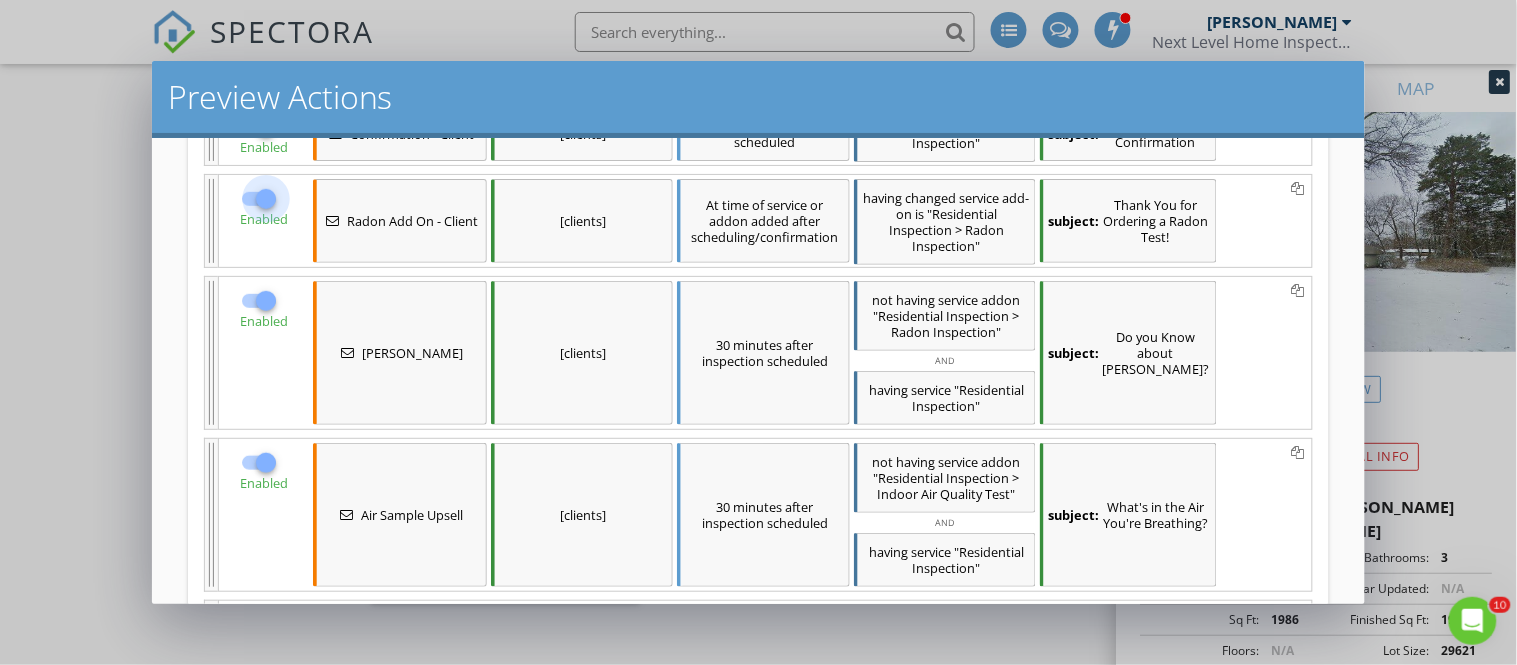 click at bounding box center [266, 199] 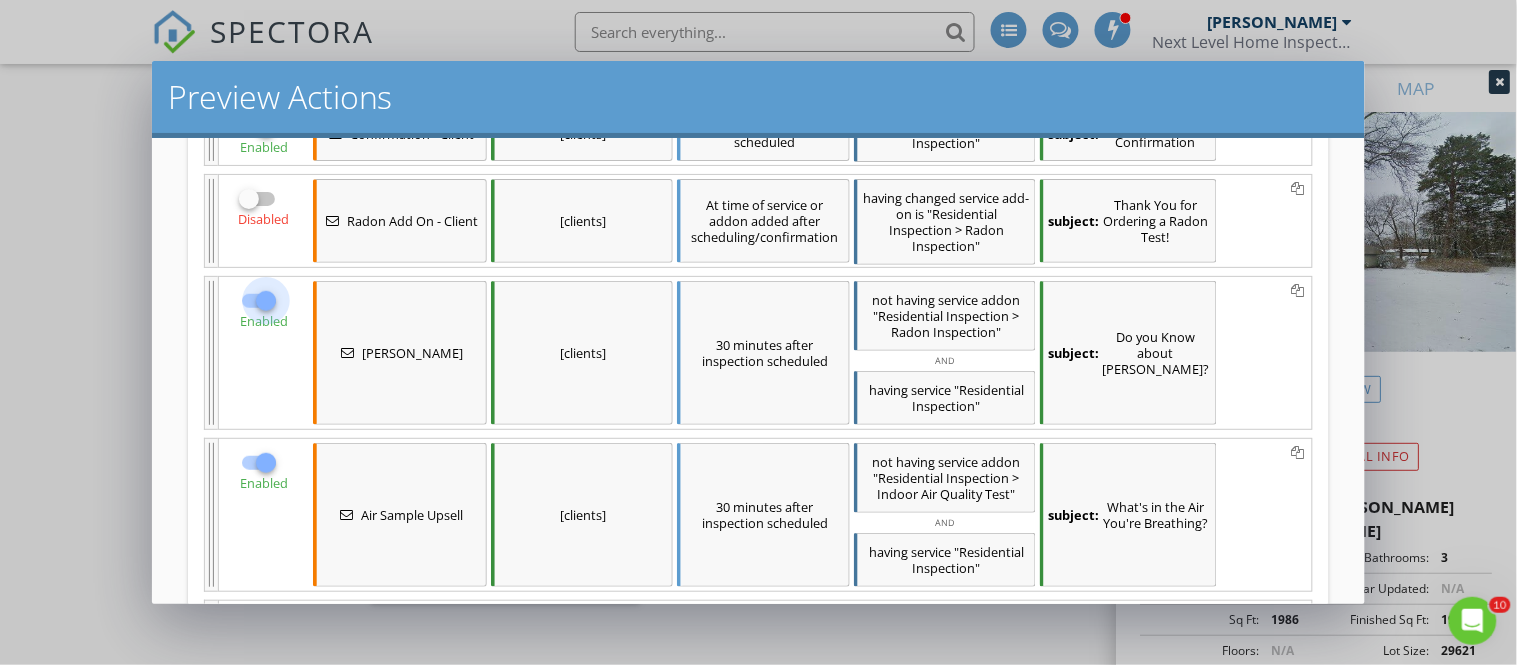 click at bounding box center [266, 301] 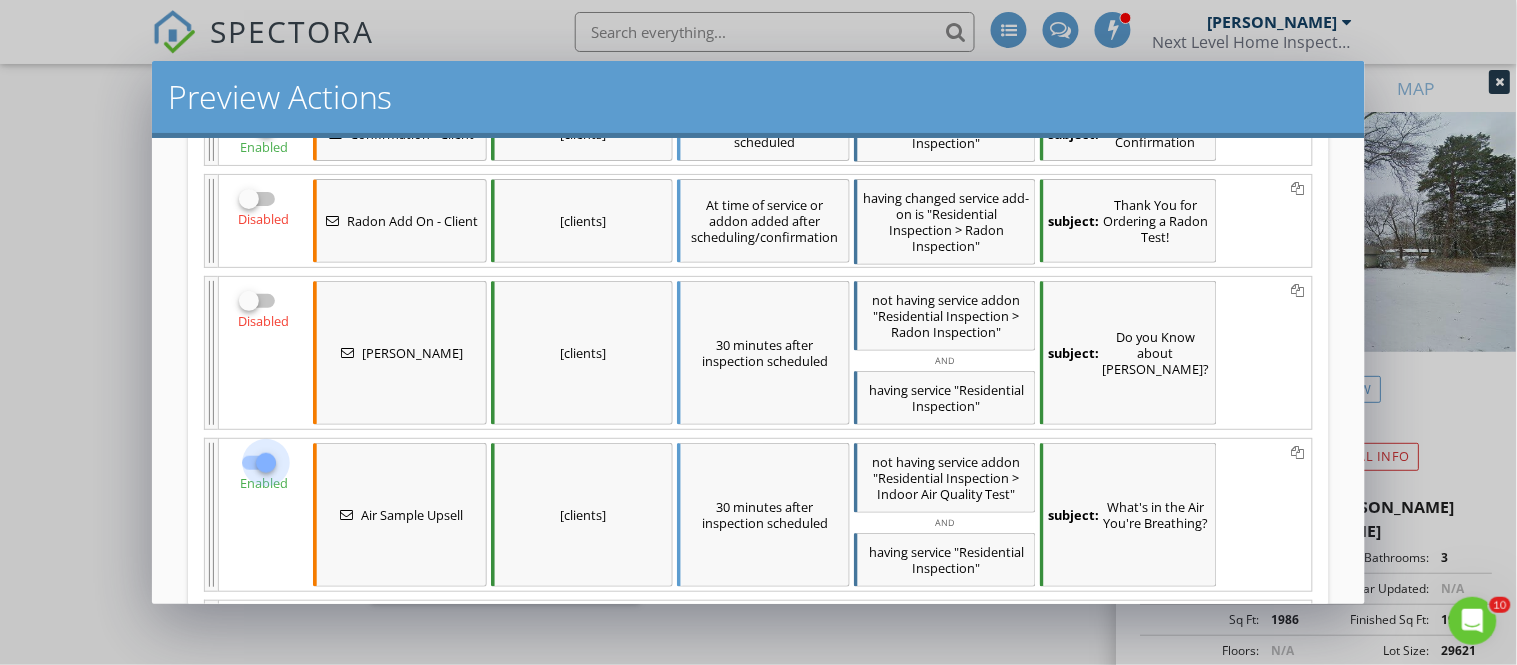 click at bounding box center (266, 463) 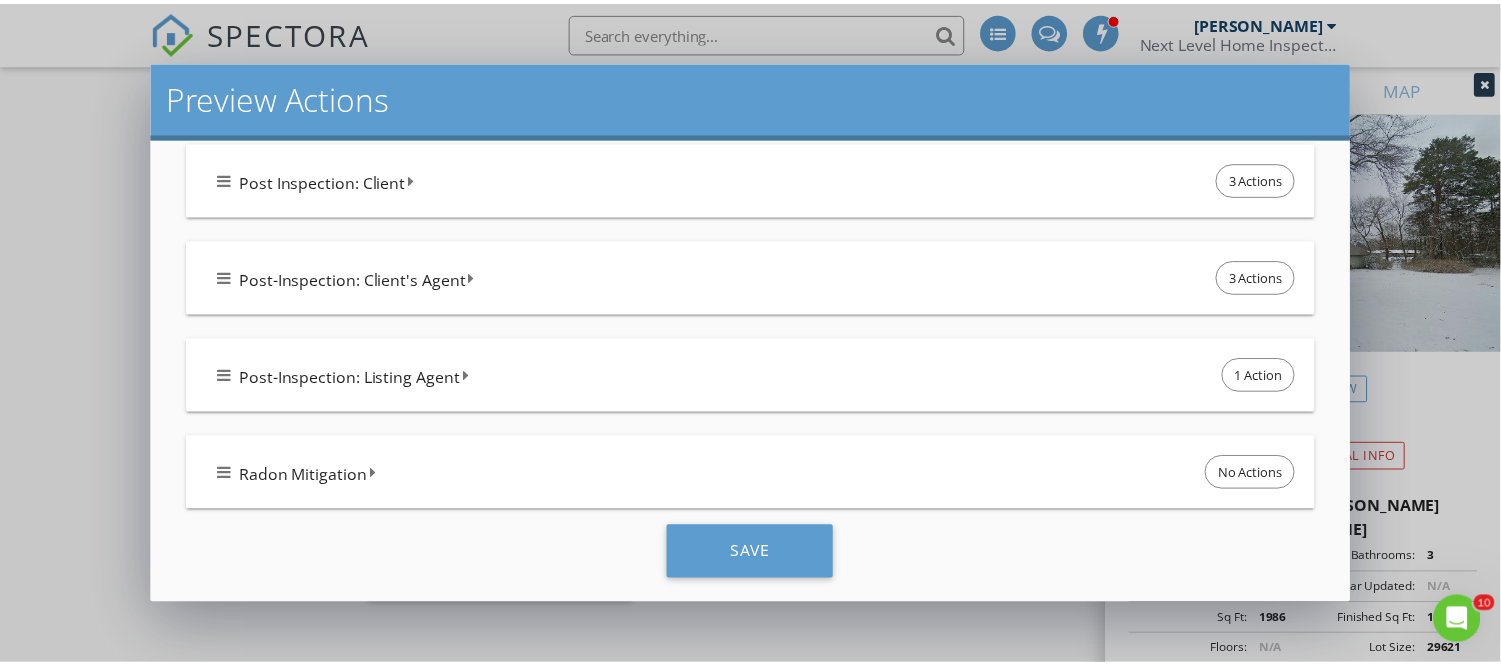 scroll, scrollTop: 1638, scrollLeft: 0, axis: vertical 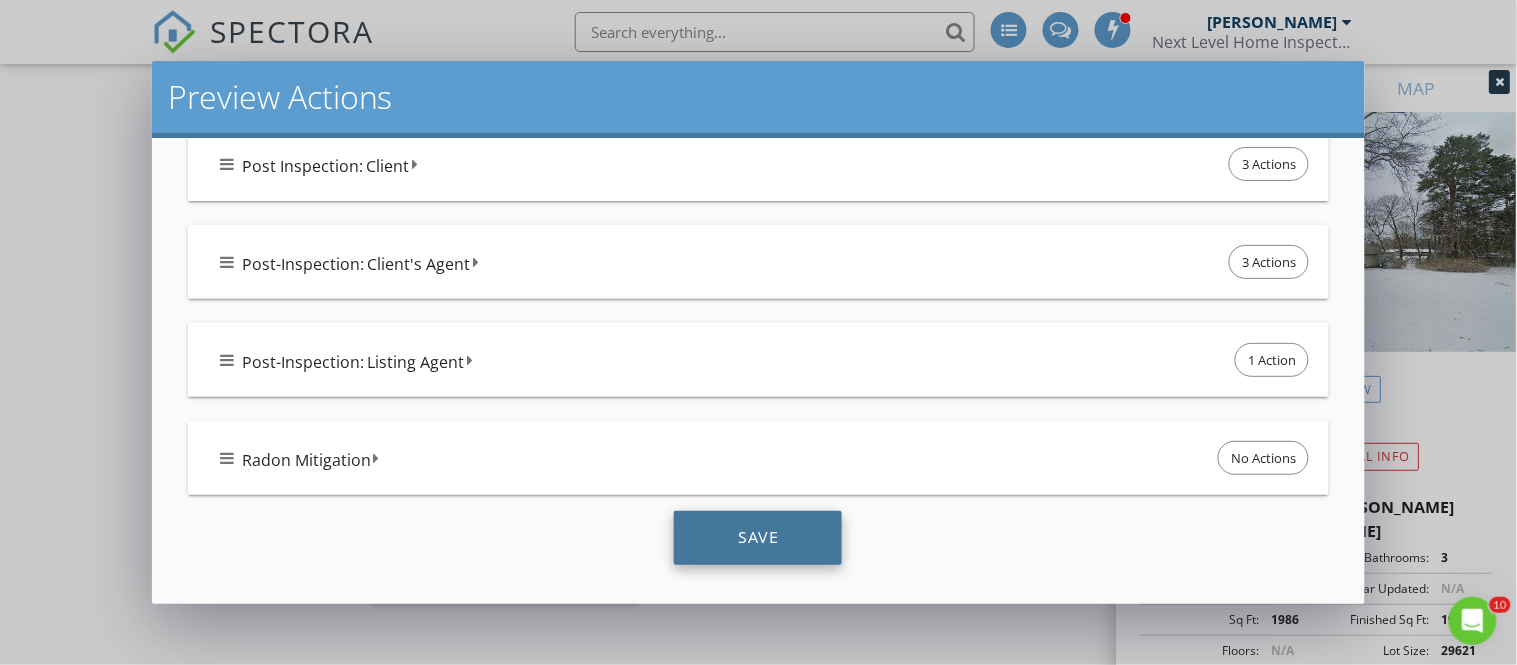 click on "Save" at bounding box center (758, 538) 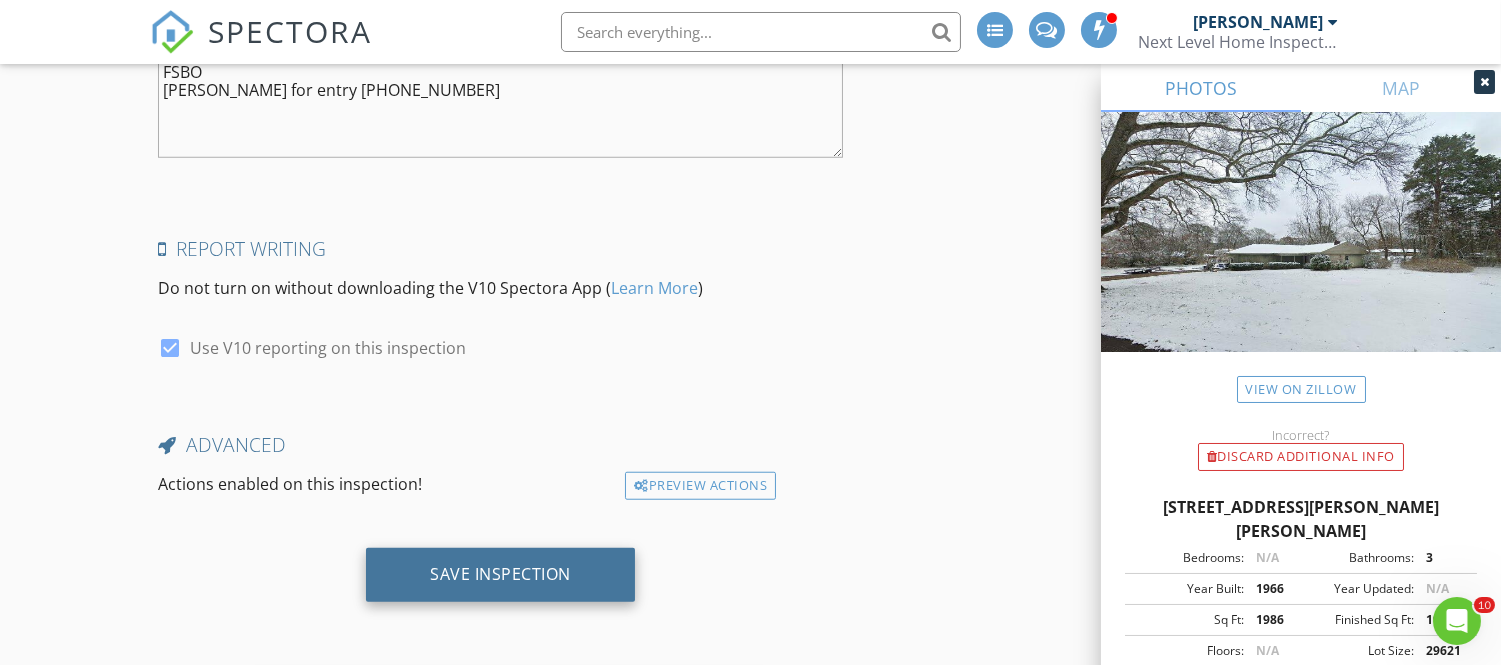 click on "Save Inspection" at bounding box center (500, 574) 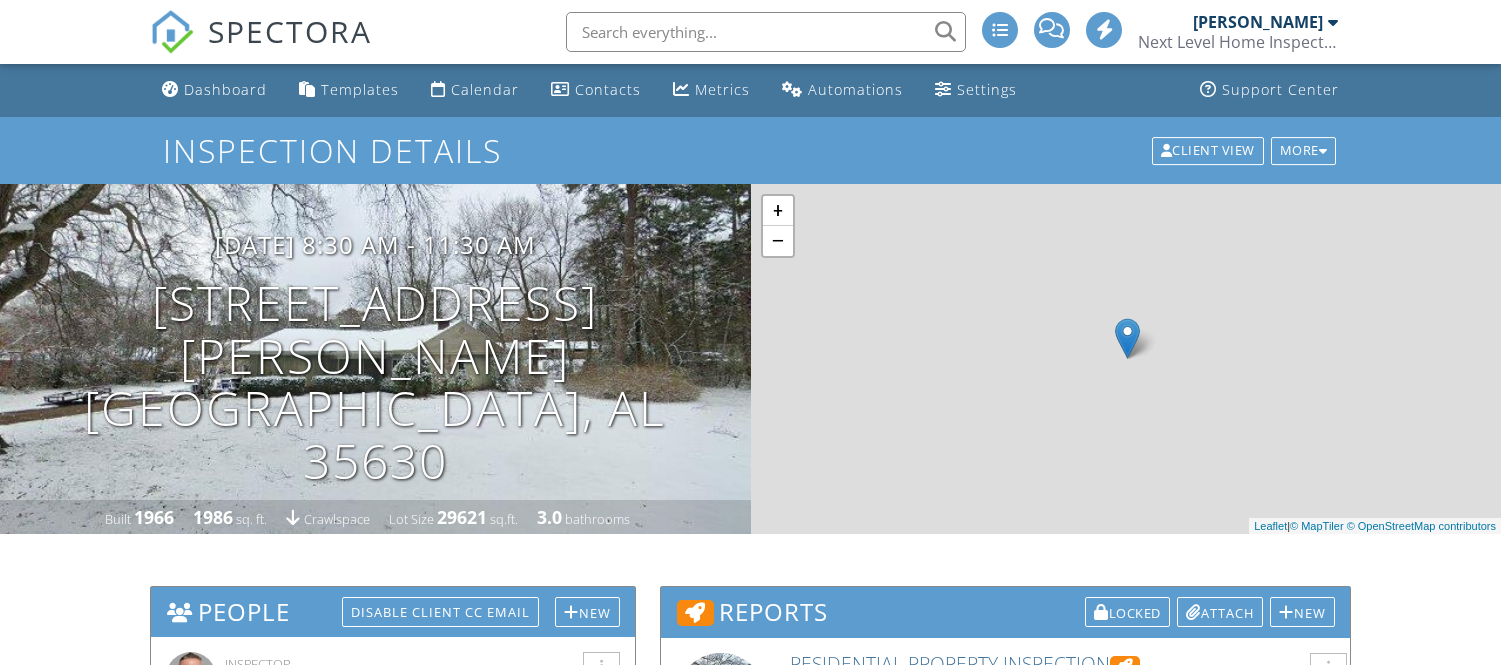 scroll, scrollTop: 0, scrollLeft: 0, axis: both 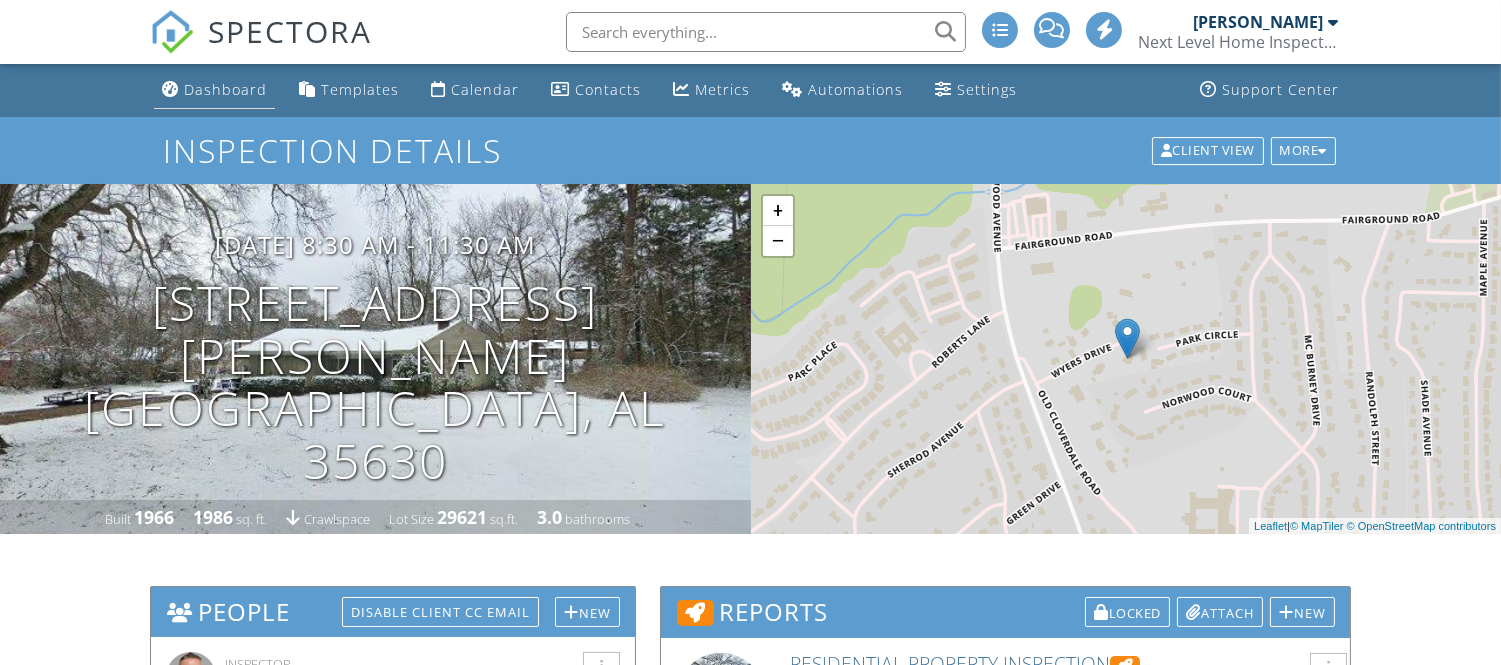 click on "Dashboard" at bounding box center [225, 89] 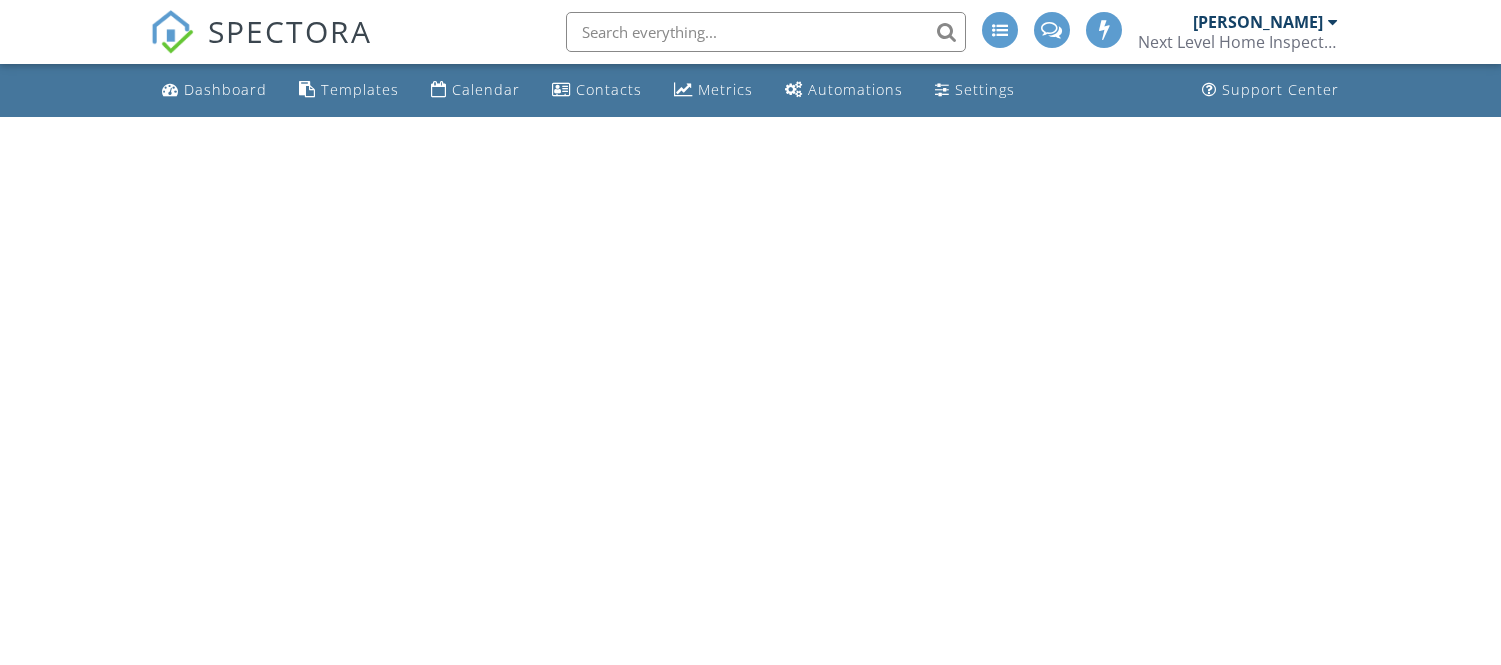 scroll, scrollTop: 0, scrollLeft: 0, axis: both 